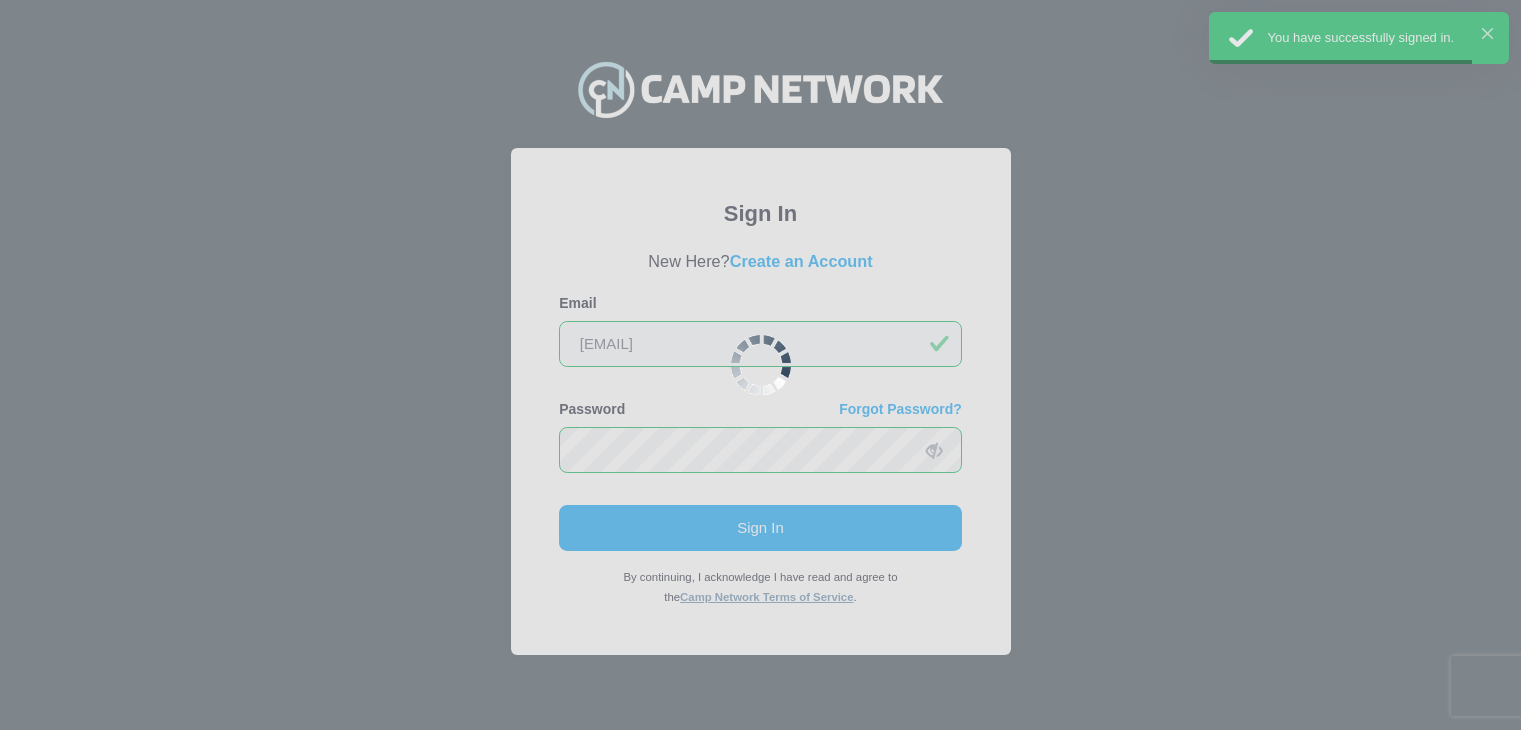 scroll, scrollTop: 0, scrollLeft: 0, axis: both 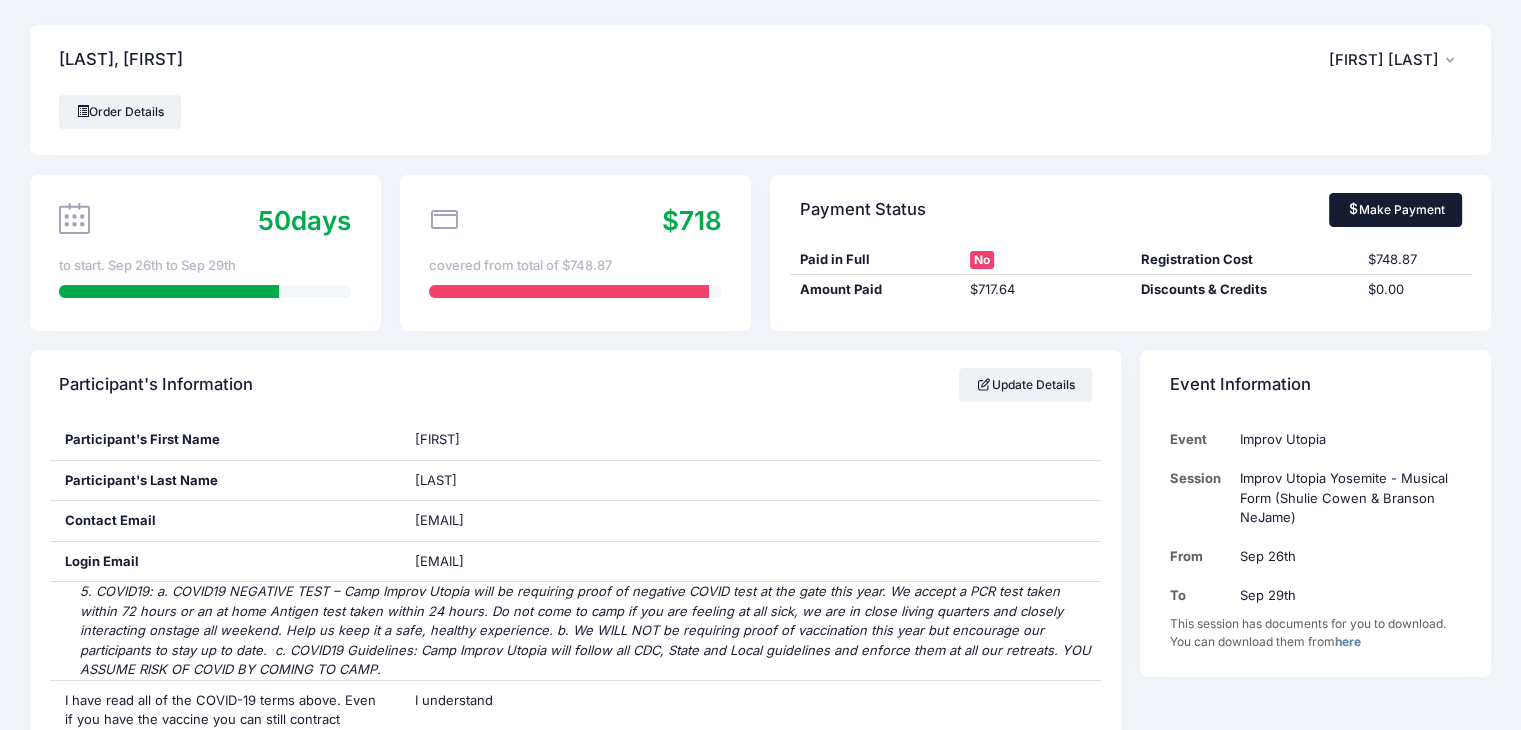 click on "Make Payment" at bounding box center (1395, 210) 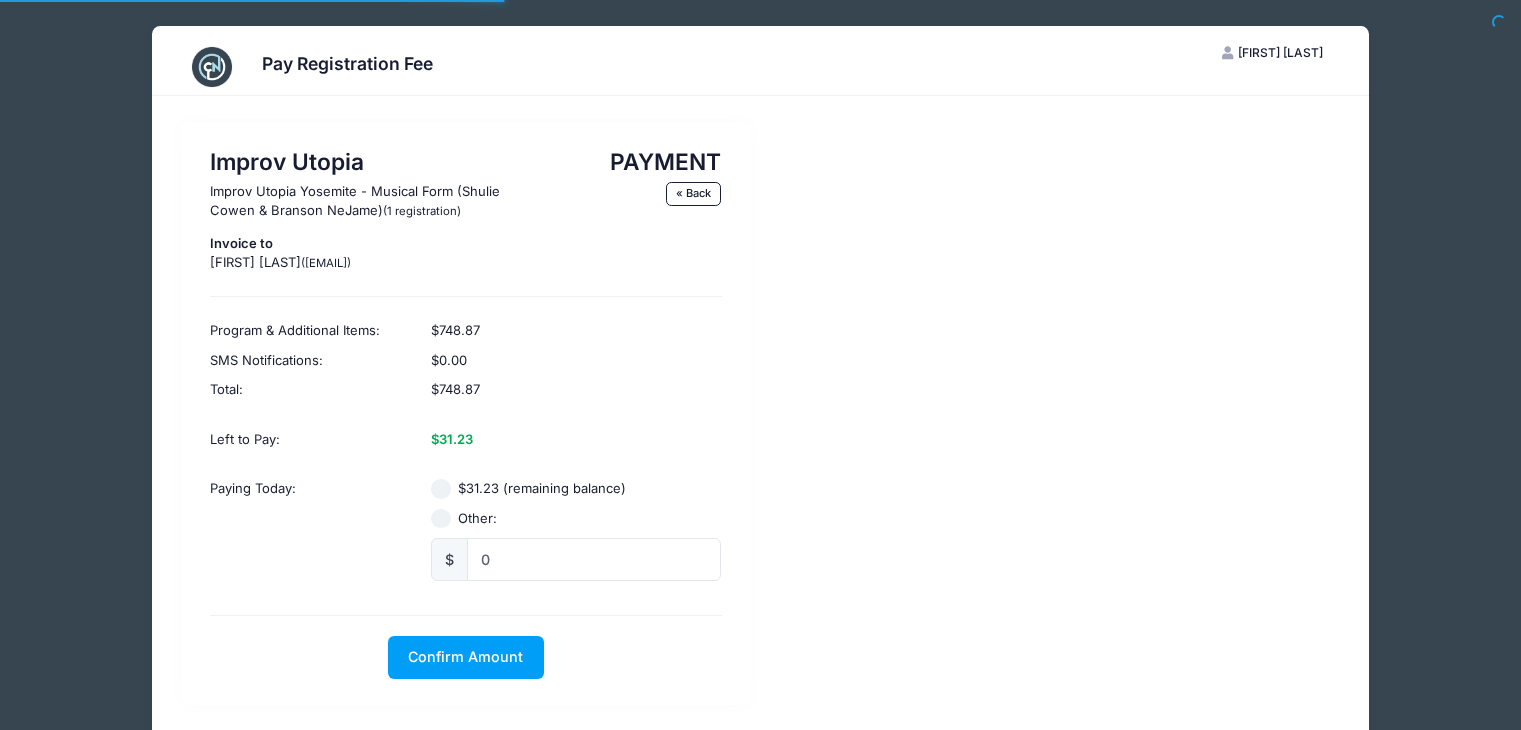 scroll, scrollTop: 0, scrollLeft: 0, axis: both 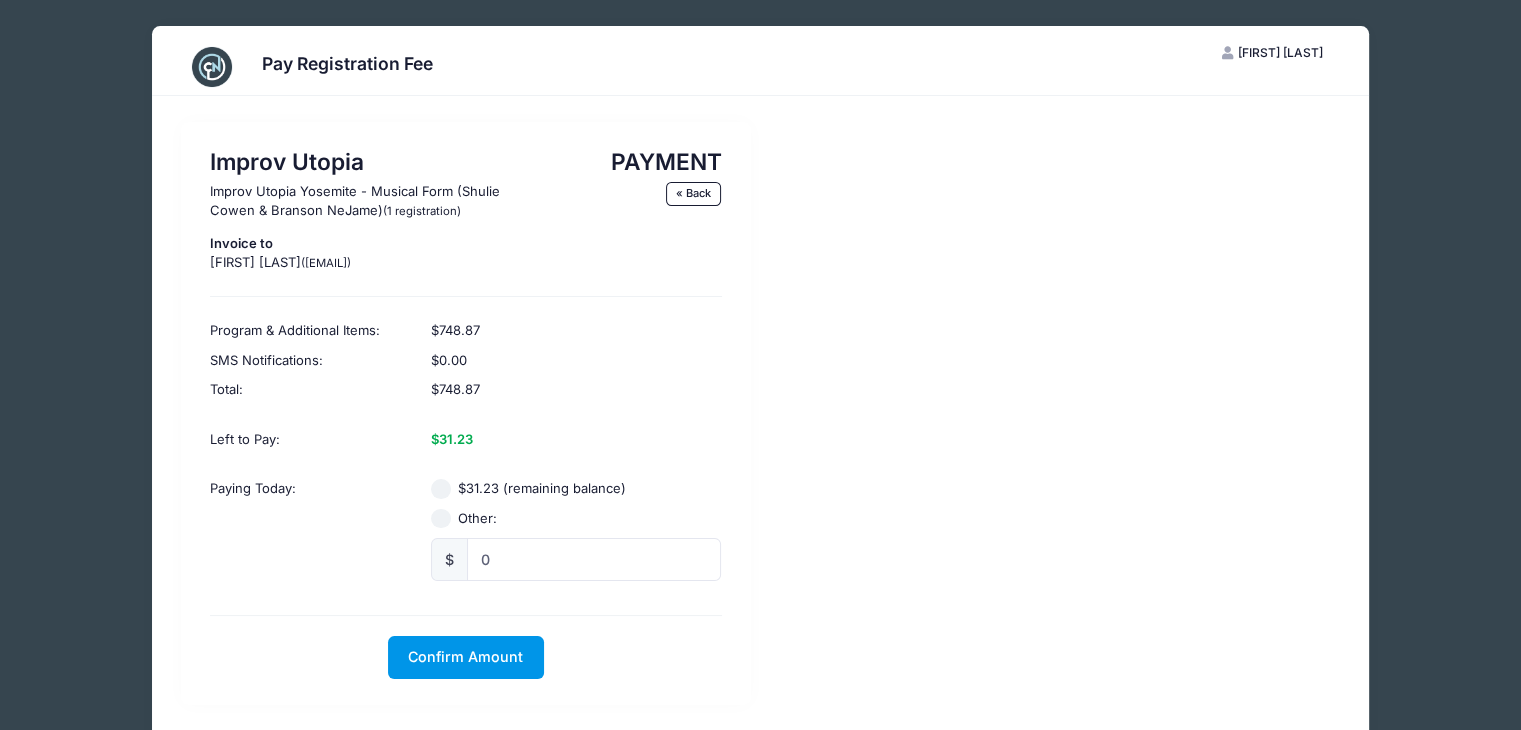 click on "Confirm Amount" at bounding box center (465, 656) 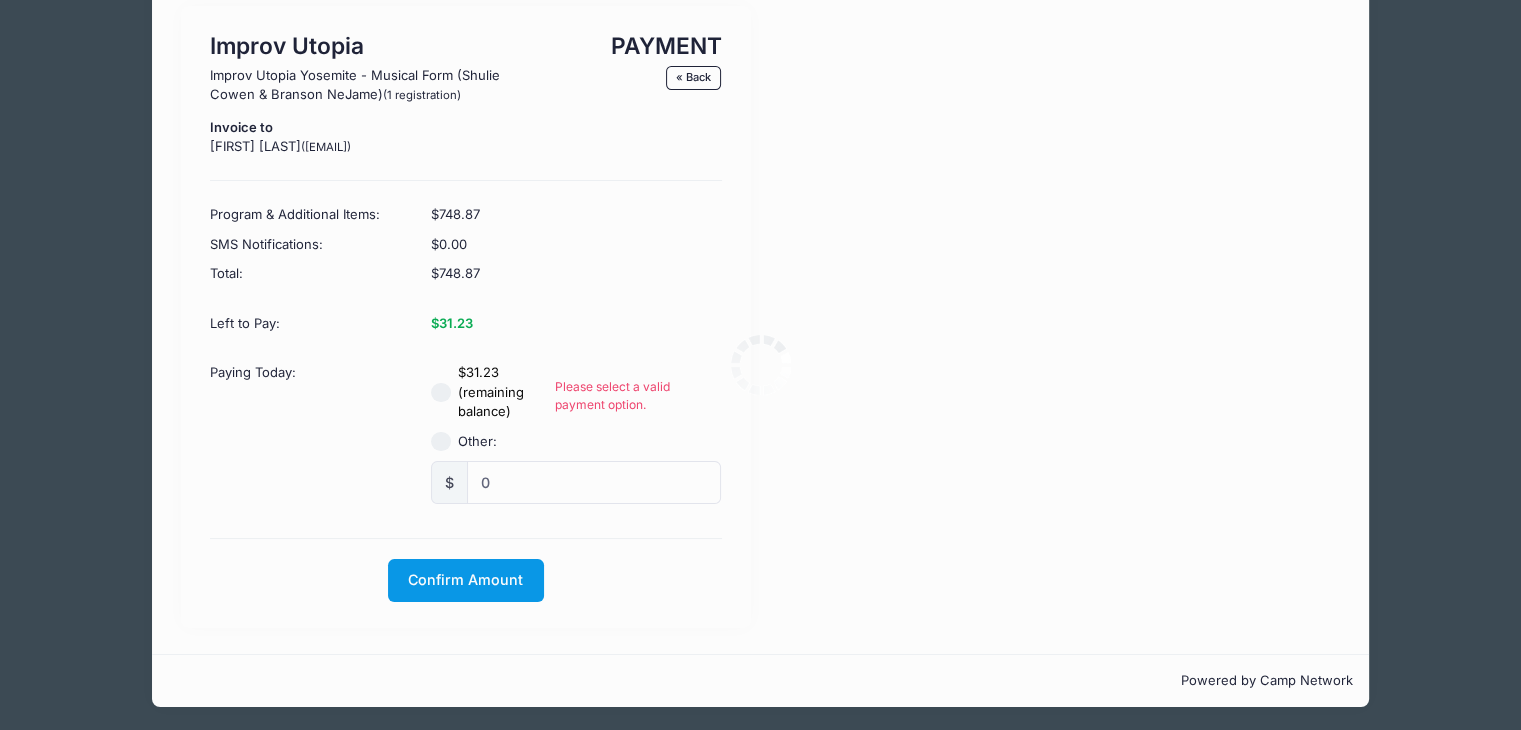 scroll, scrollTop: 118, scrollLeft: 0, axis: vertical 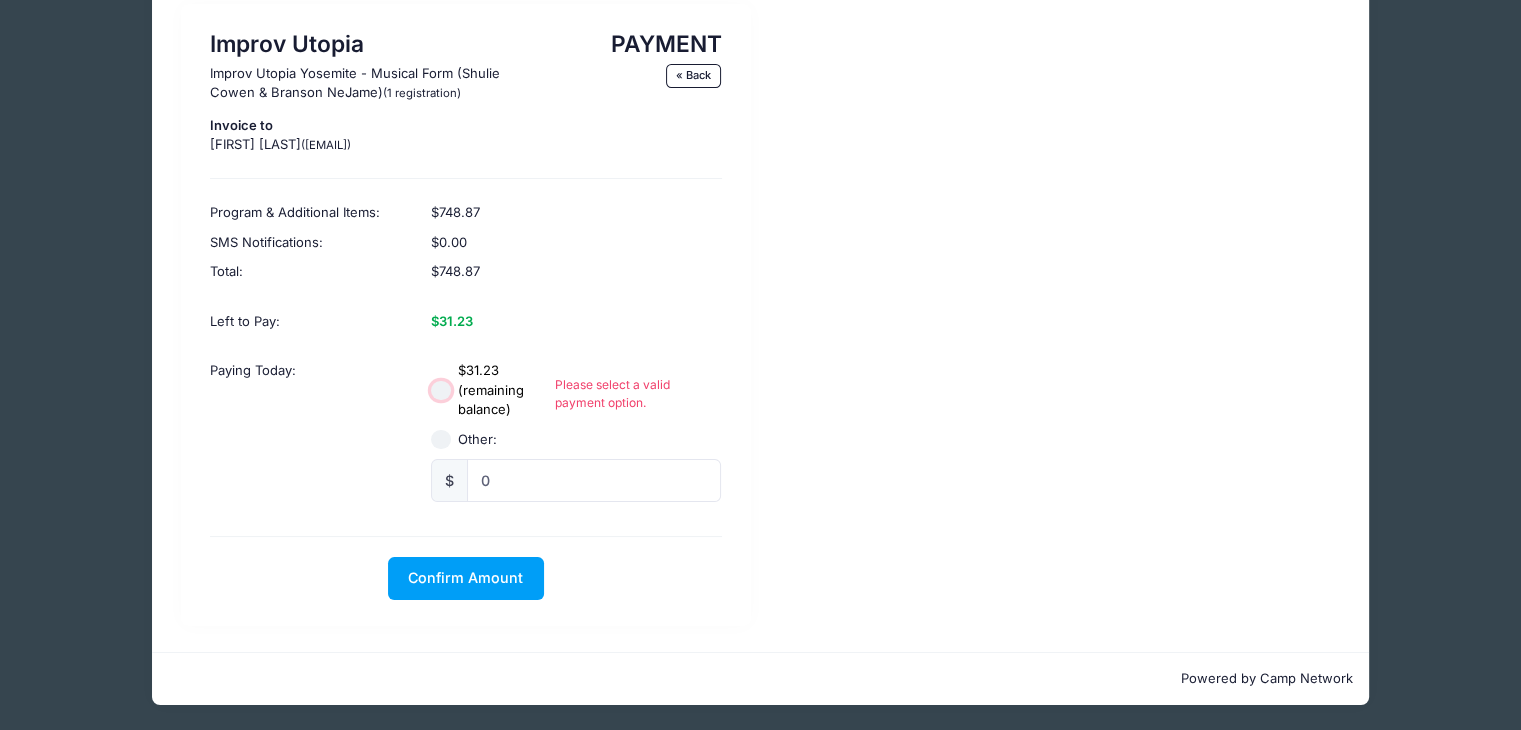 click on "$31.23 (remaining balance)" at bounding box center (441, 391) 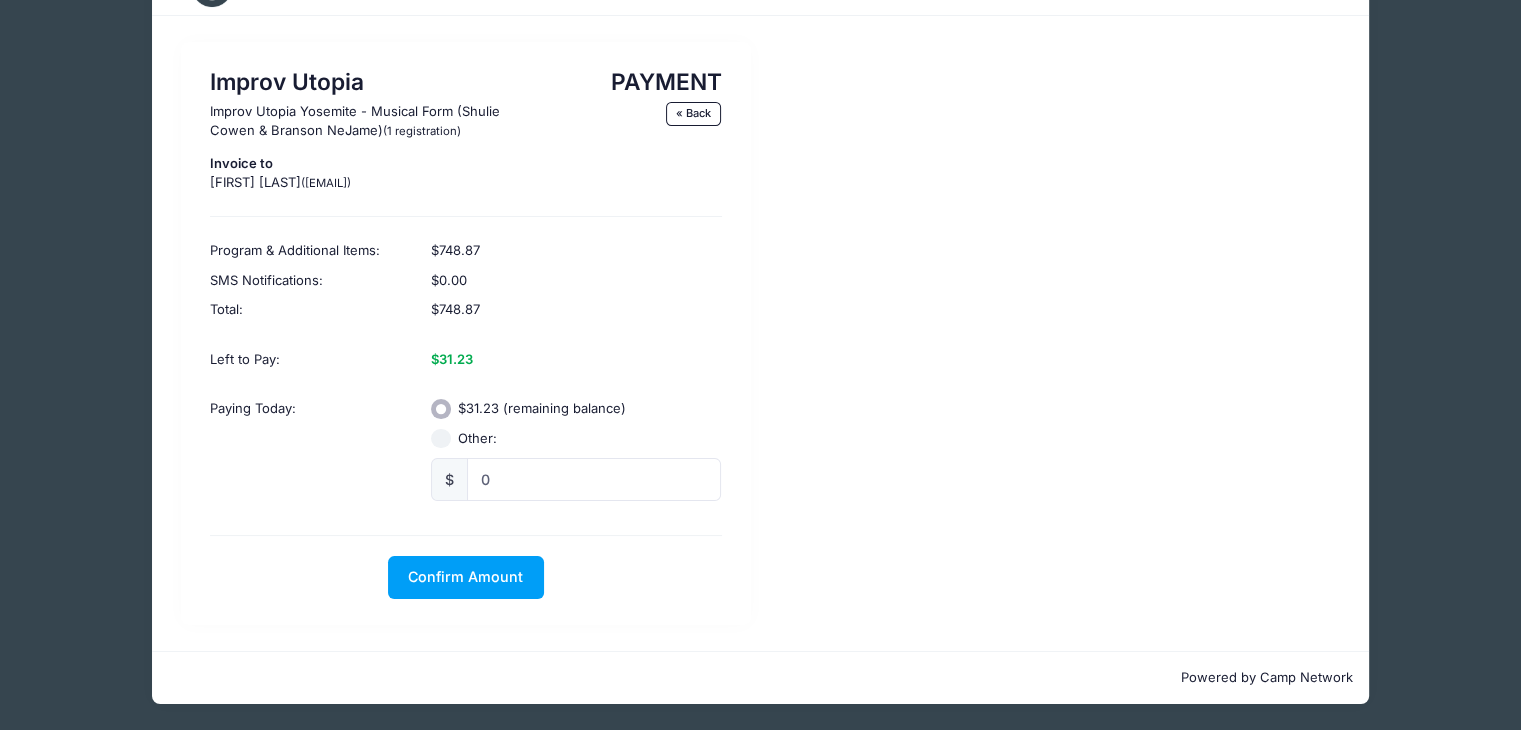 scroll, scrollTop: 79, scrollLeft: 0, axis: vertical 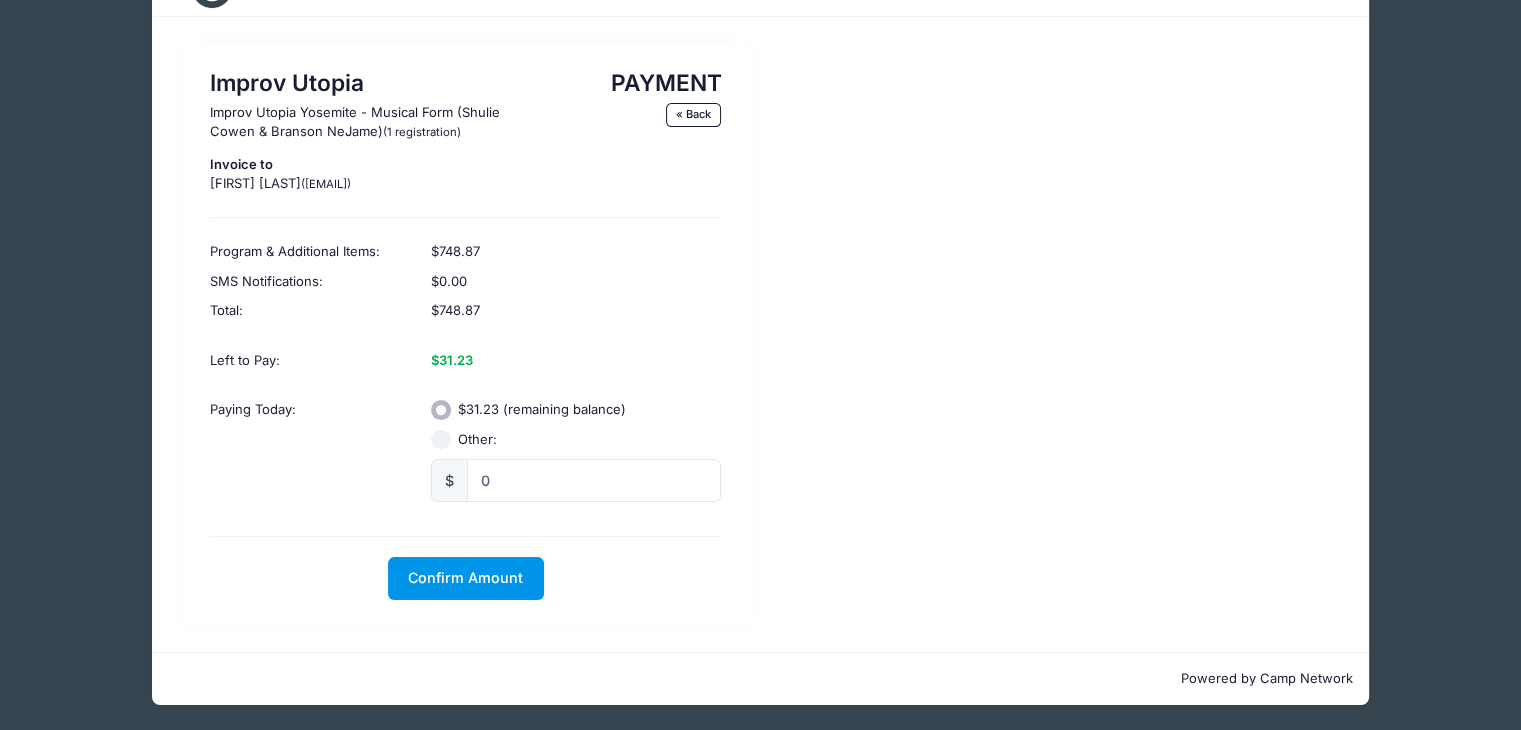 click on "Confirm Amount" at bounding box center [465, 577] 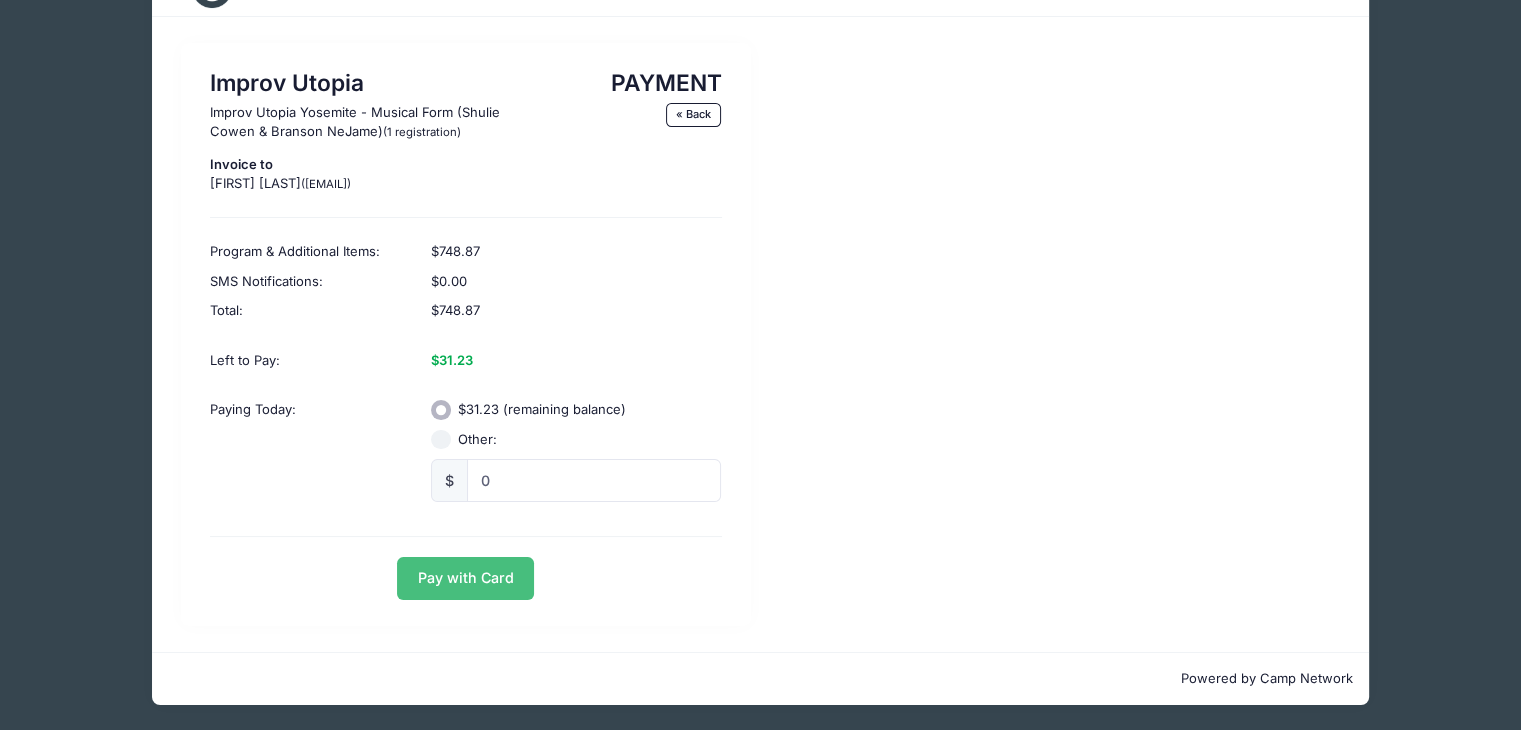 click on "Pay with Card" at bounding box center [465, 578] 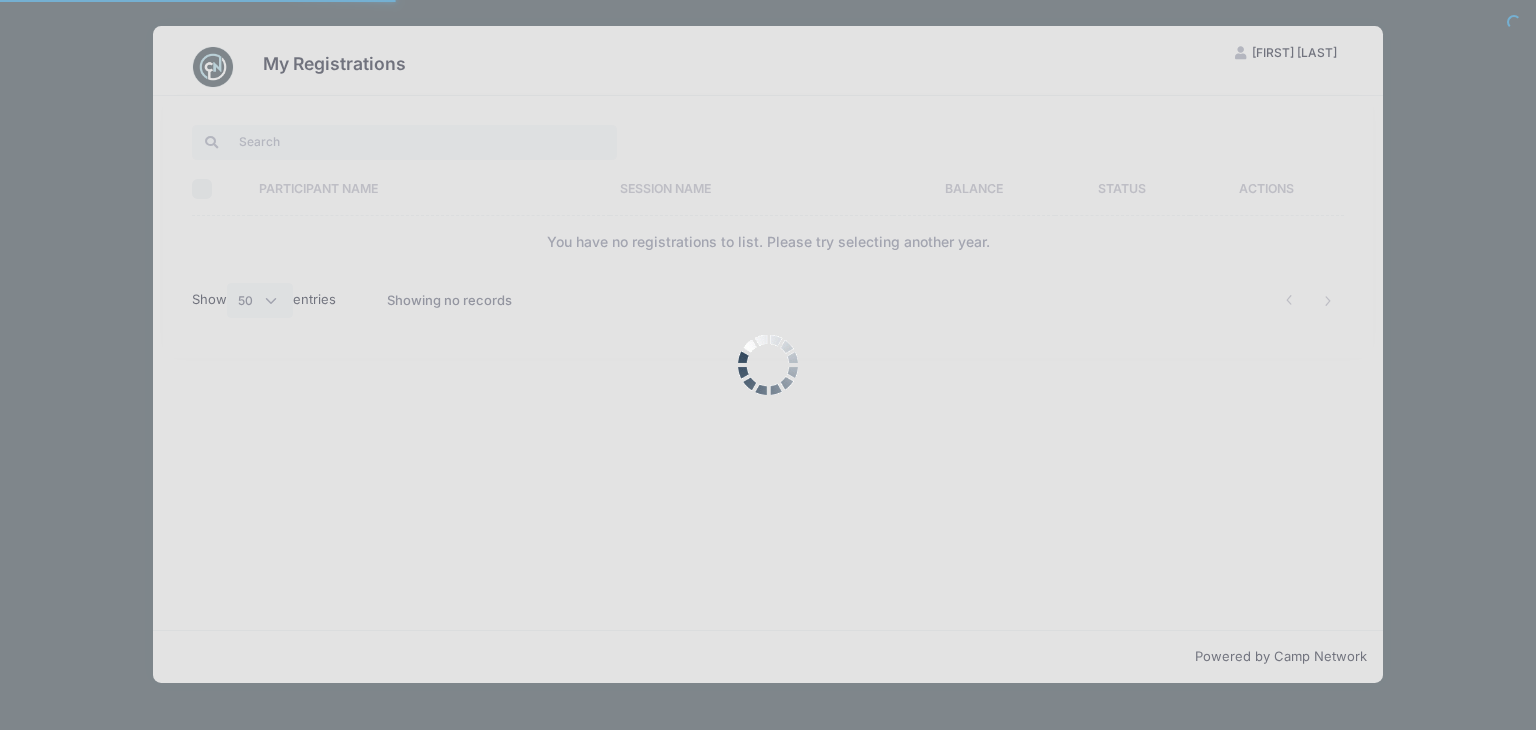 select on "50" 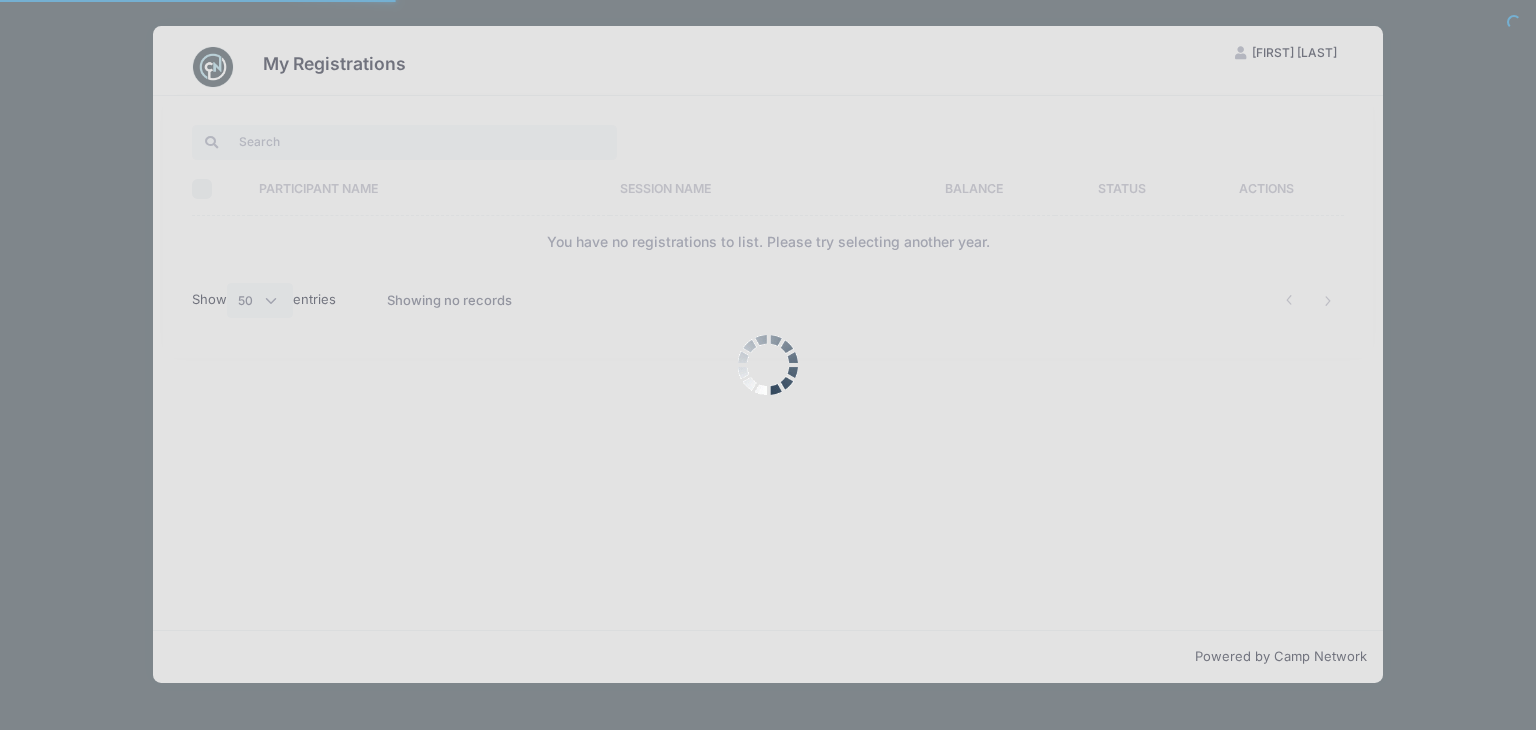 scroll, scrollTop: 0, scrollLeft: 0, axis: both 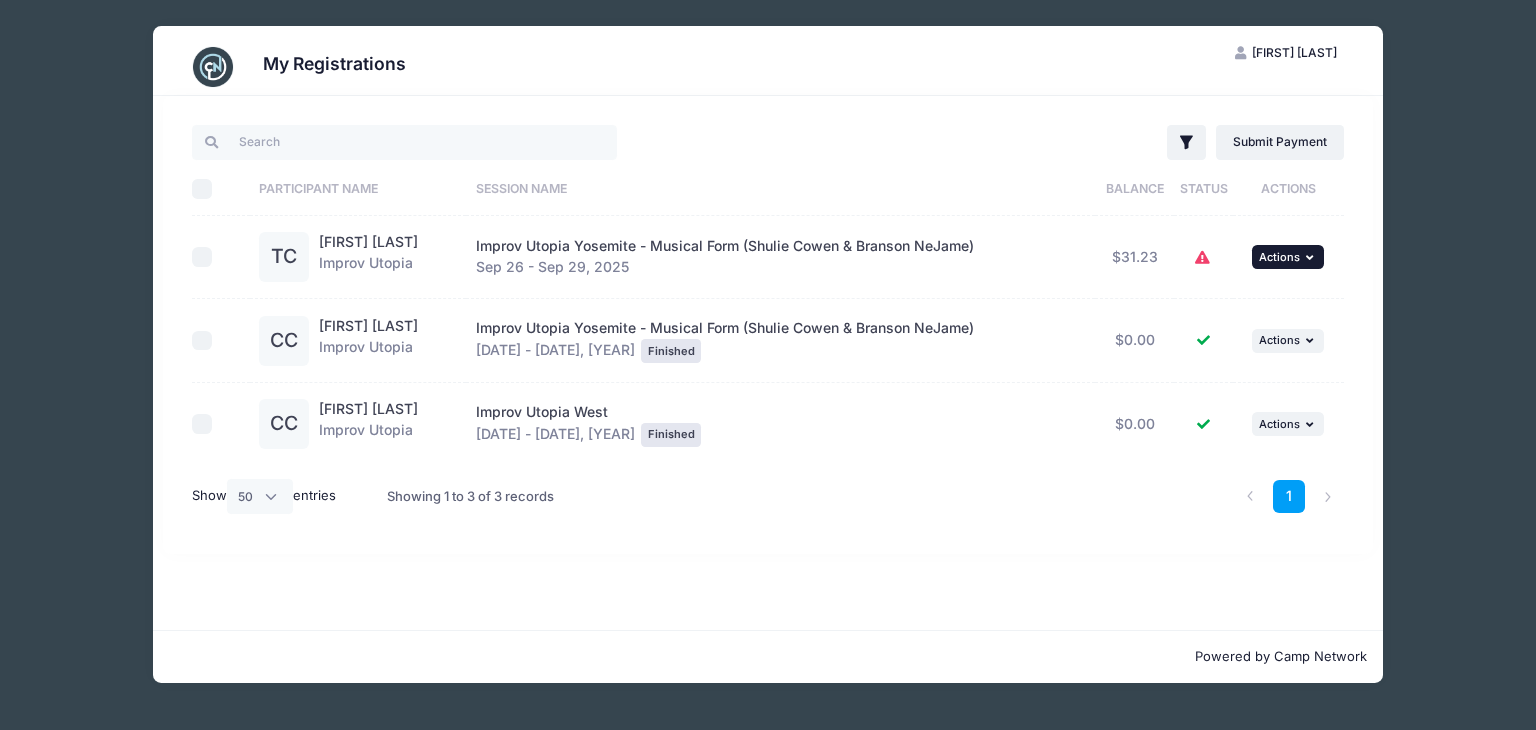 click at bounding box center [1312, 257] 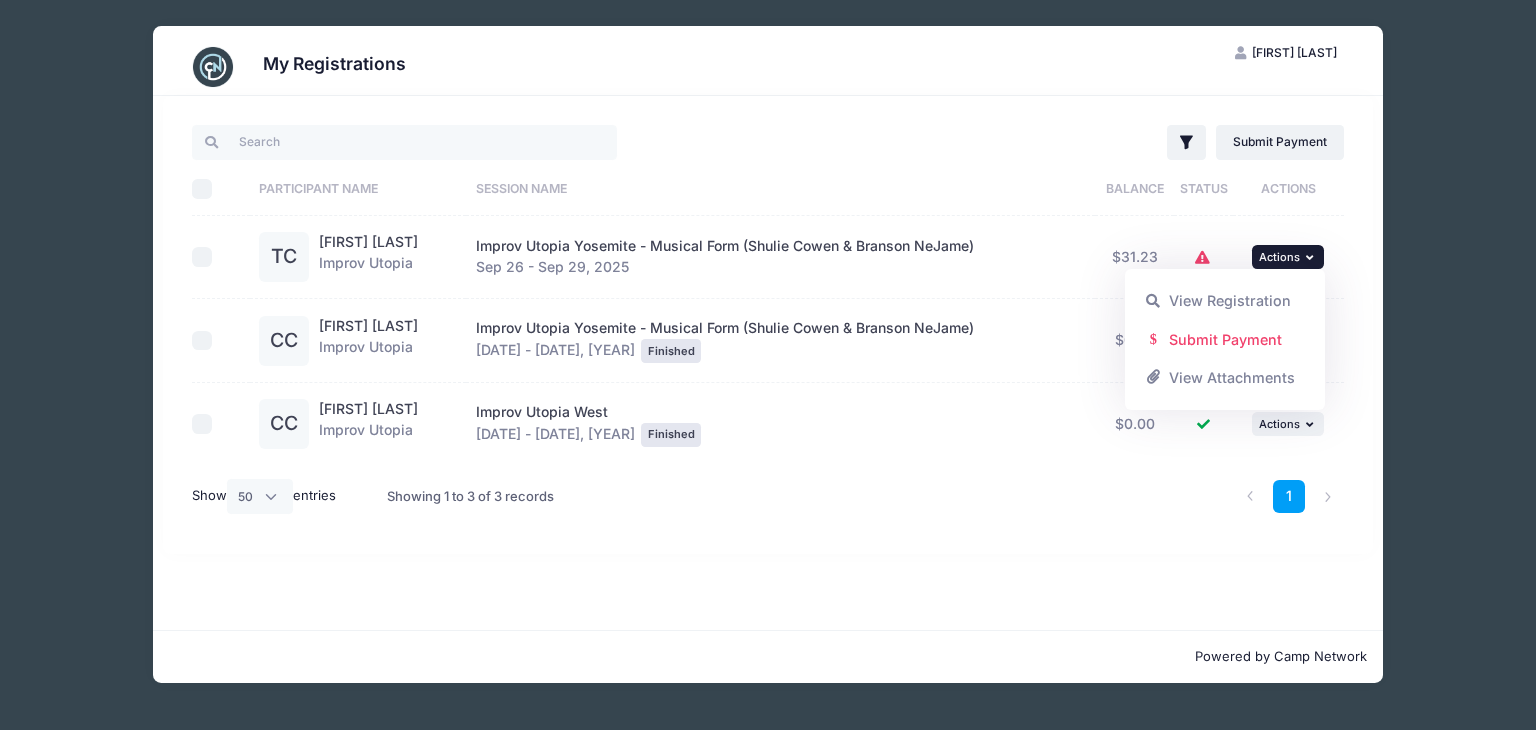 click at bounding box center [1312, 257] 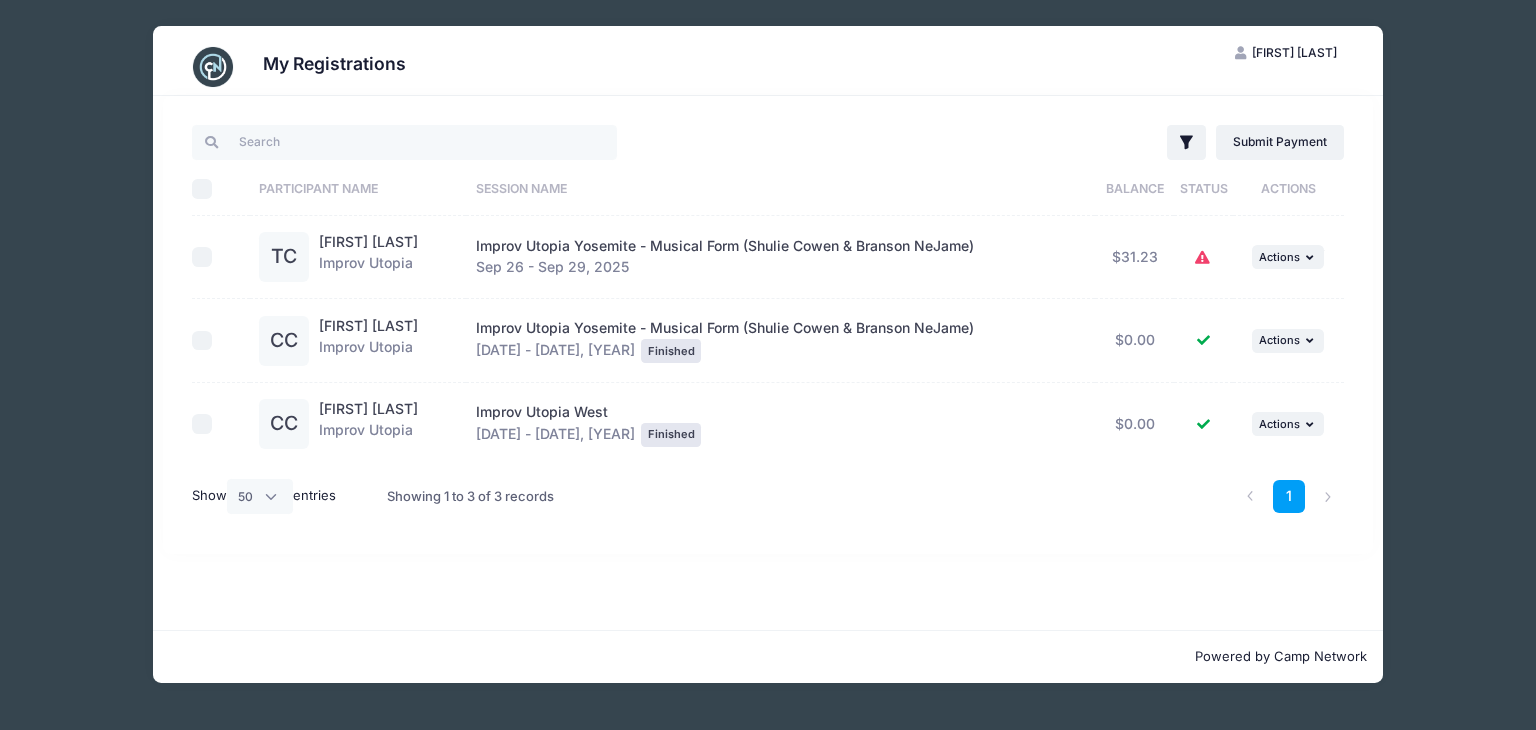 click on "Select All" at bounding box center (202, 189) 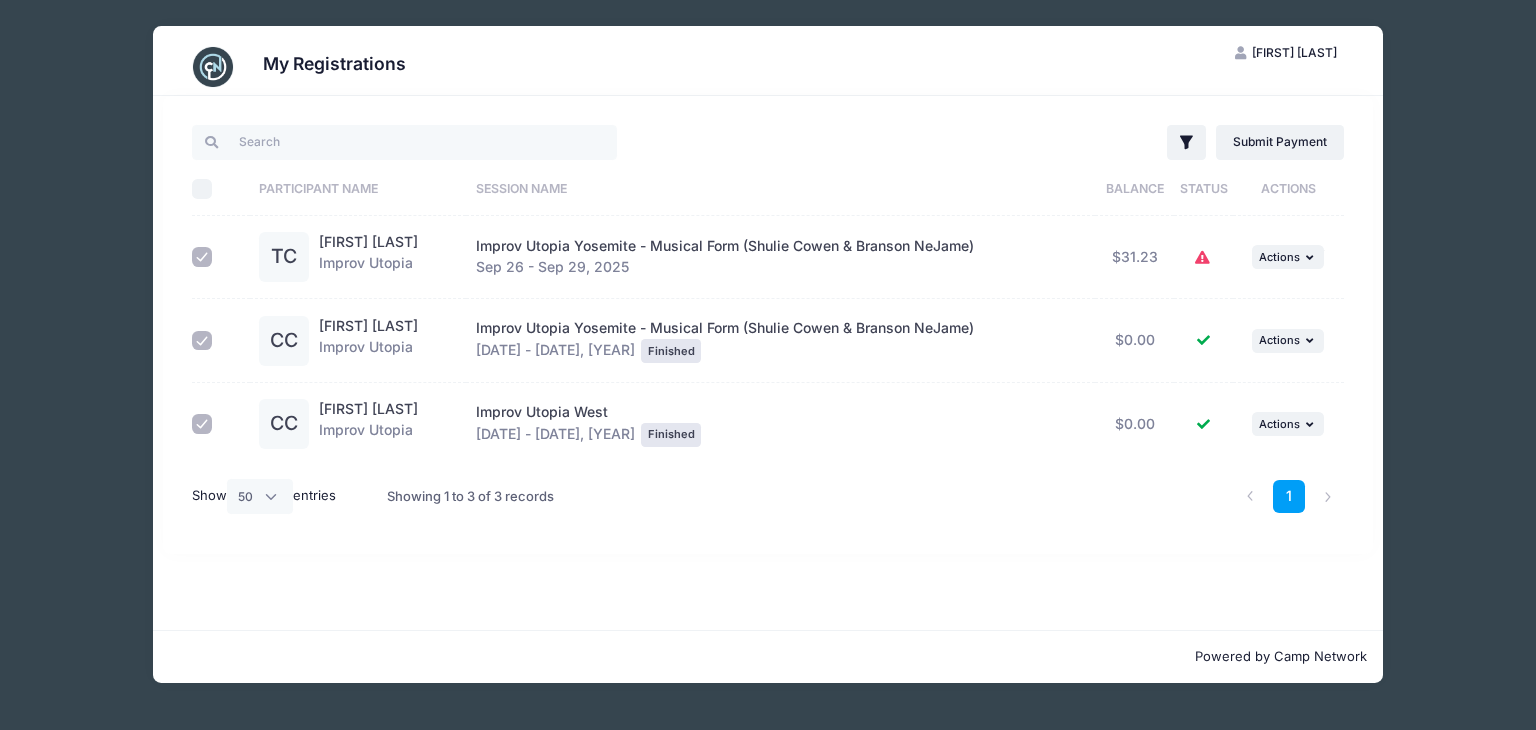 checkbox on "true" 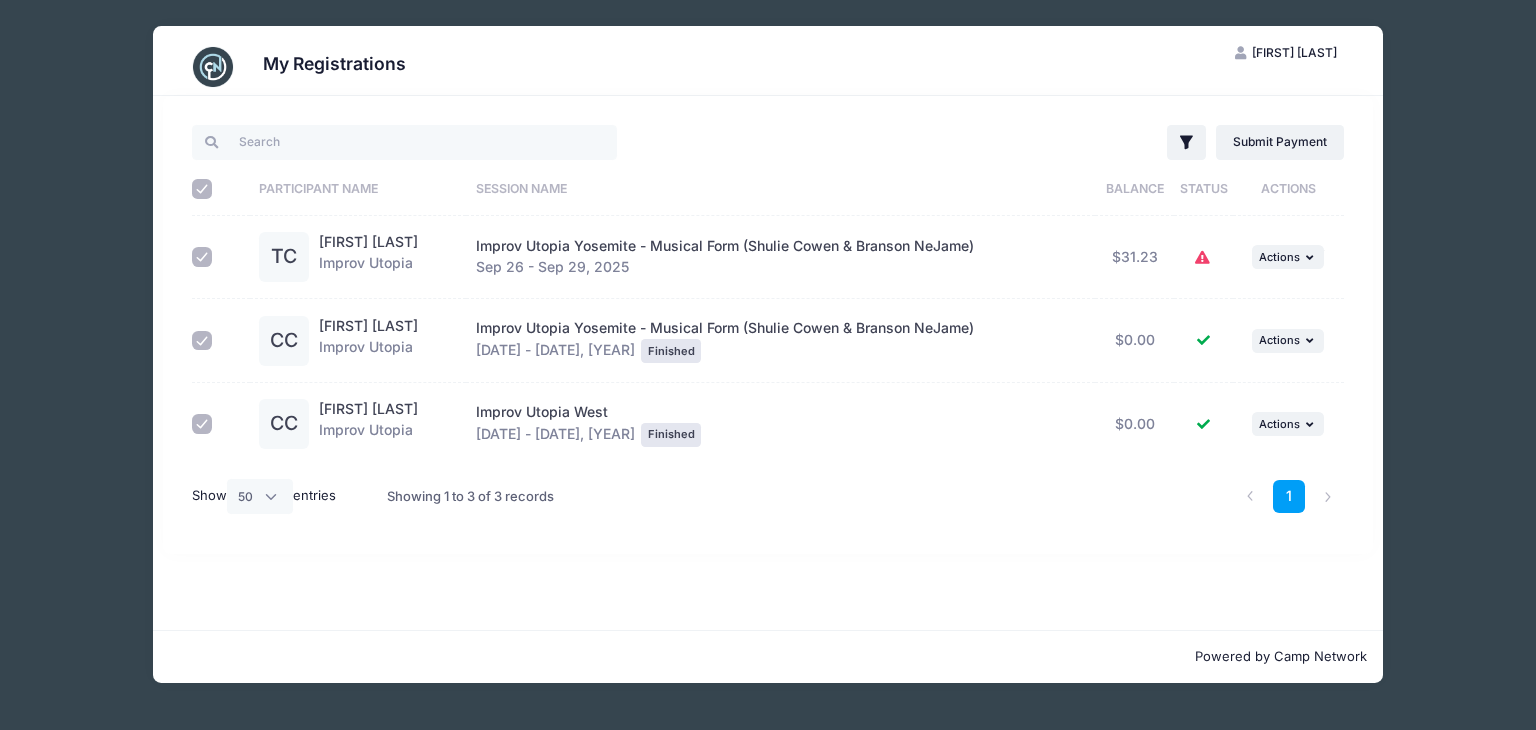 checkbox on "true" 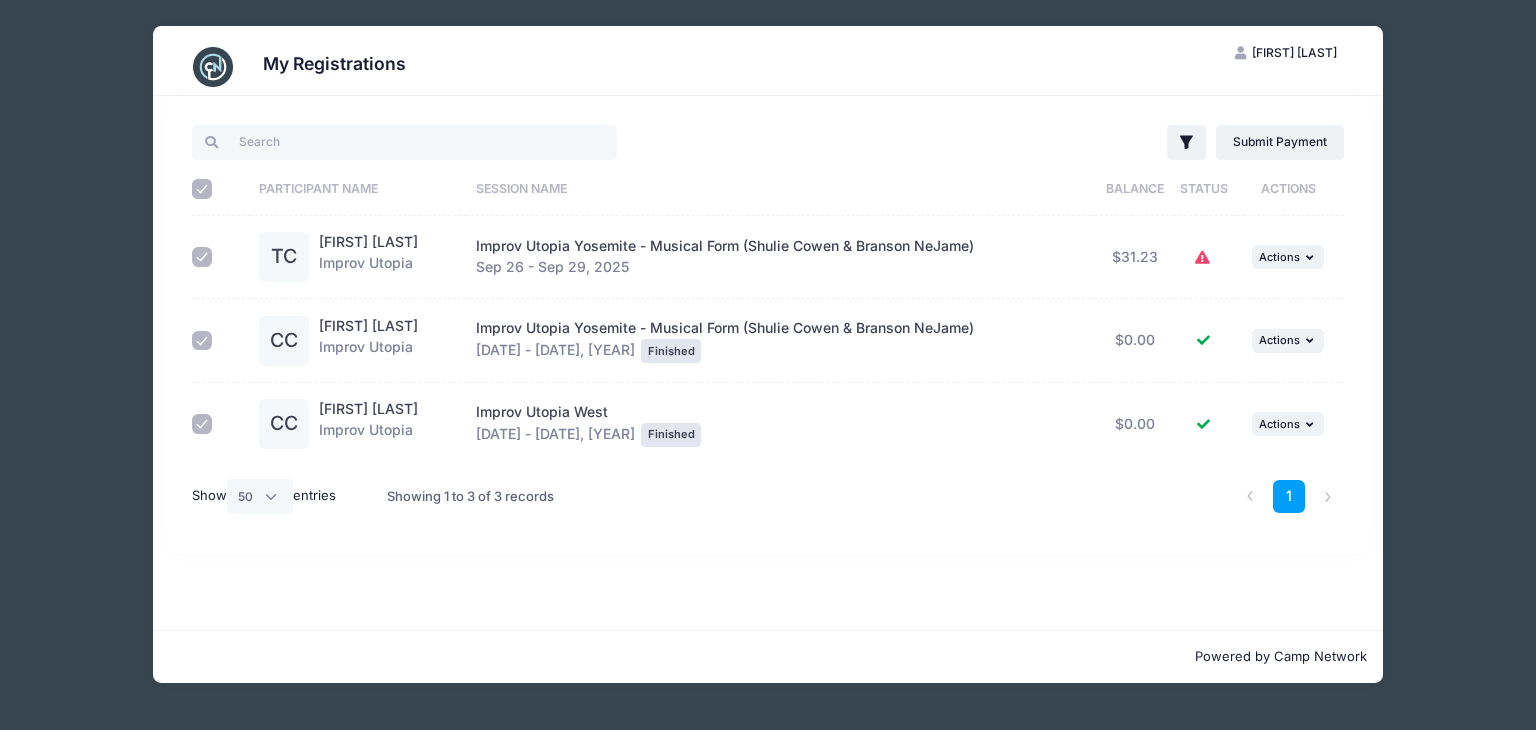 click on "Select All" at bounding box center [202, 189] 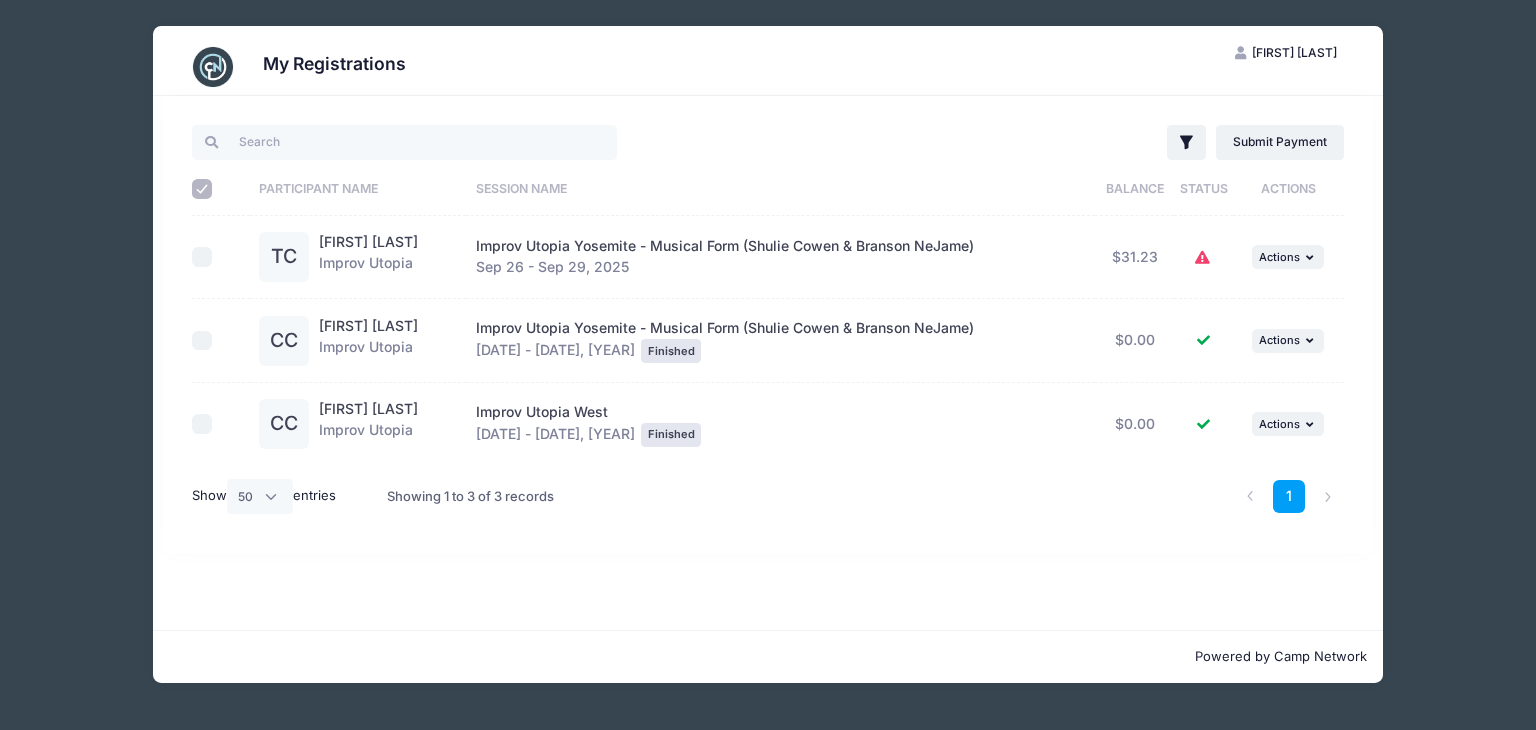 checkbox on "false" 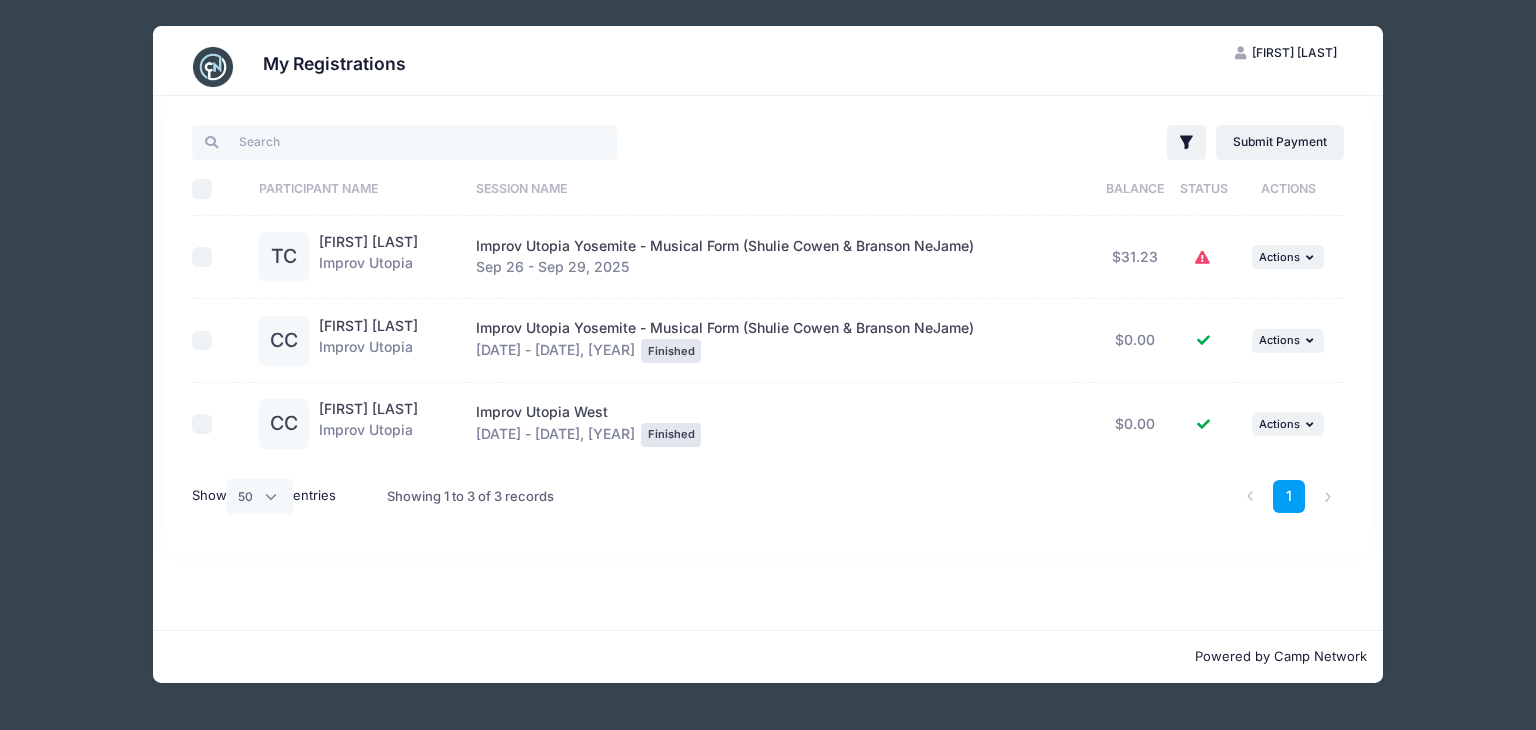 checkbox on "false" 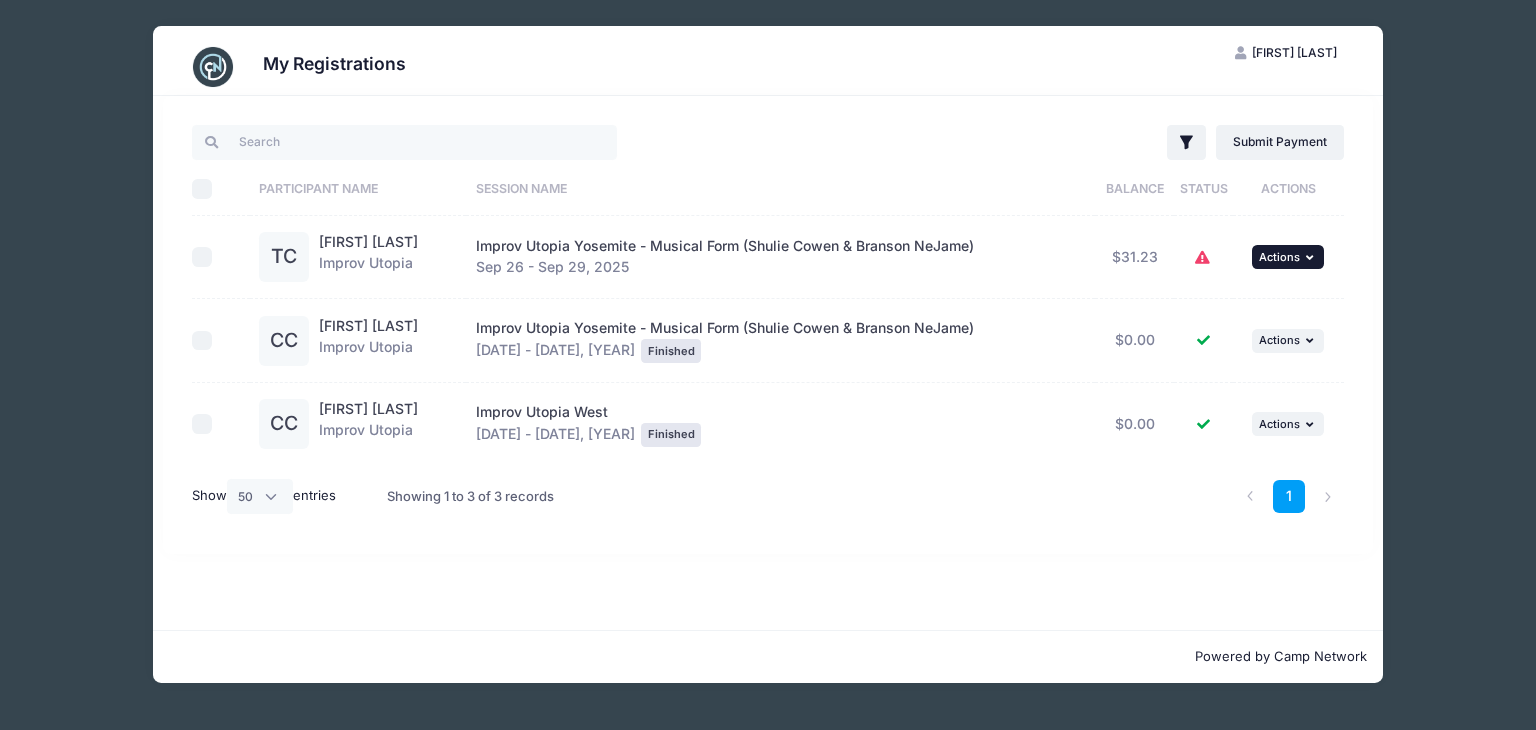 click on "Actions" at bounding box center (1279, 257) 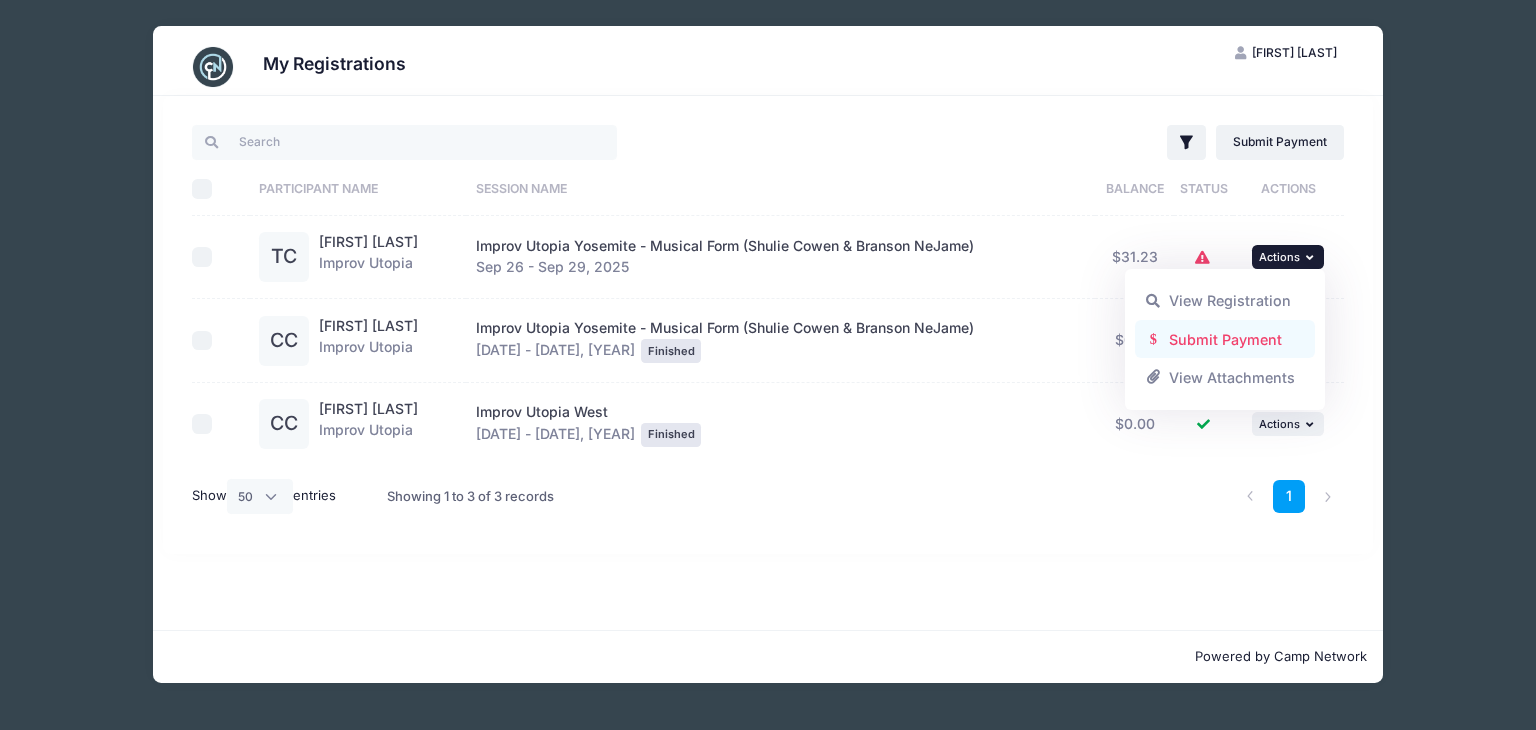 click on "Submit Payment" at bounding box center [1225, 339] 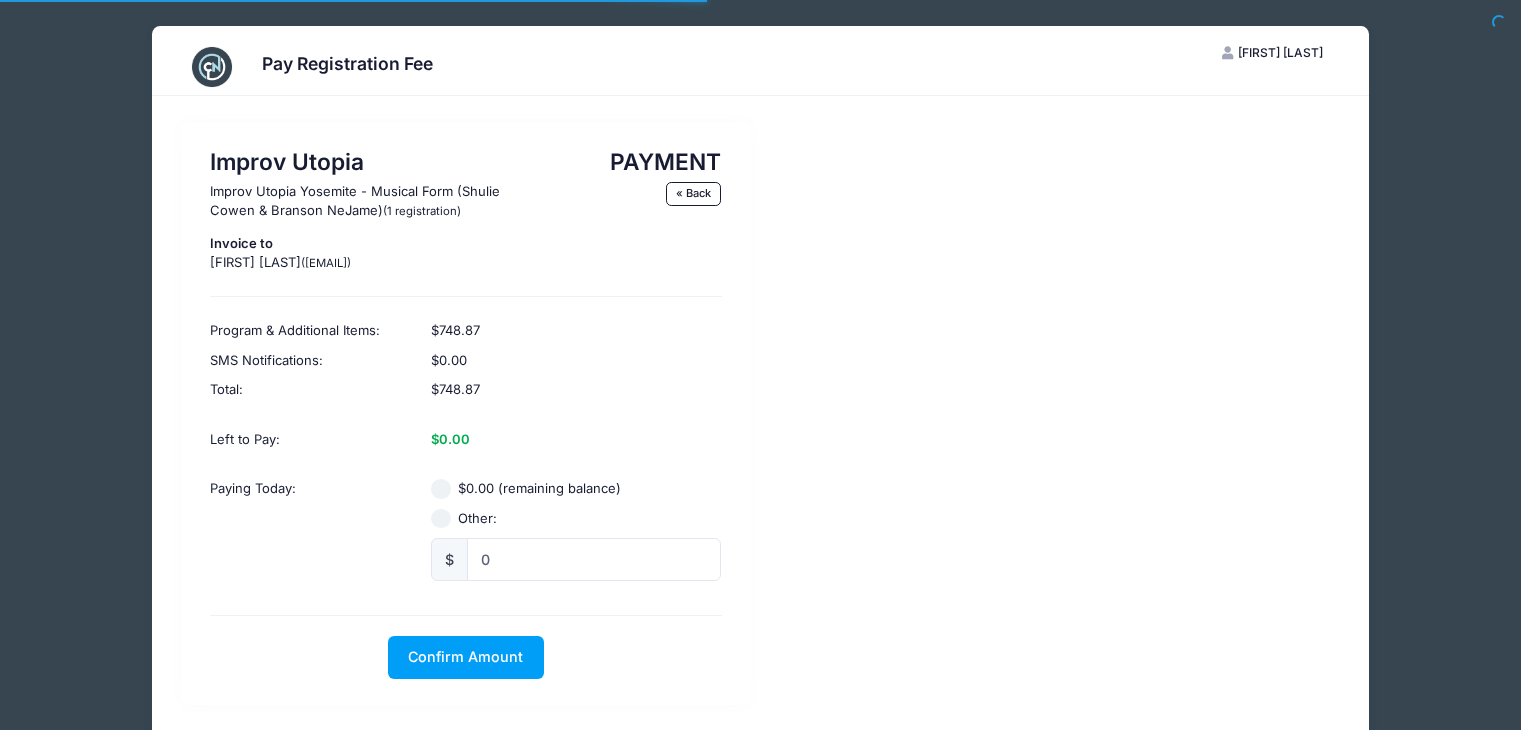 scroll, scrollTop: 0, scrollLeft: 0, axis: both 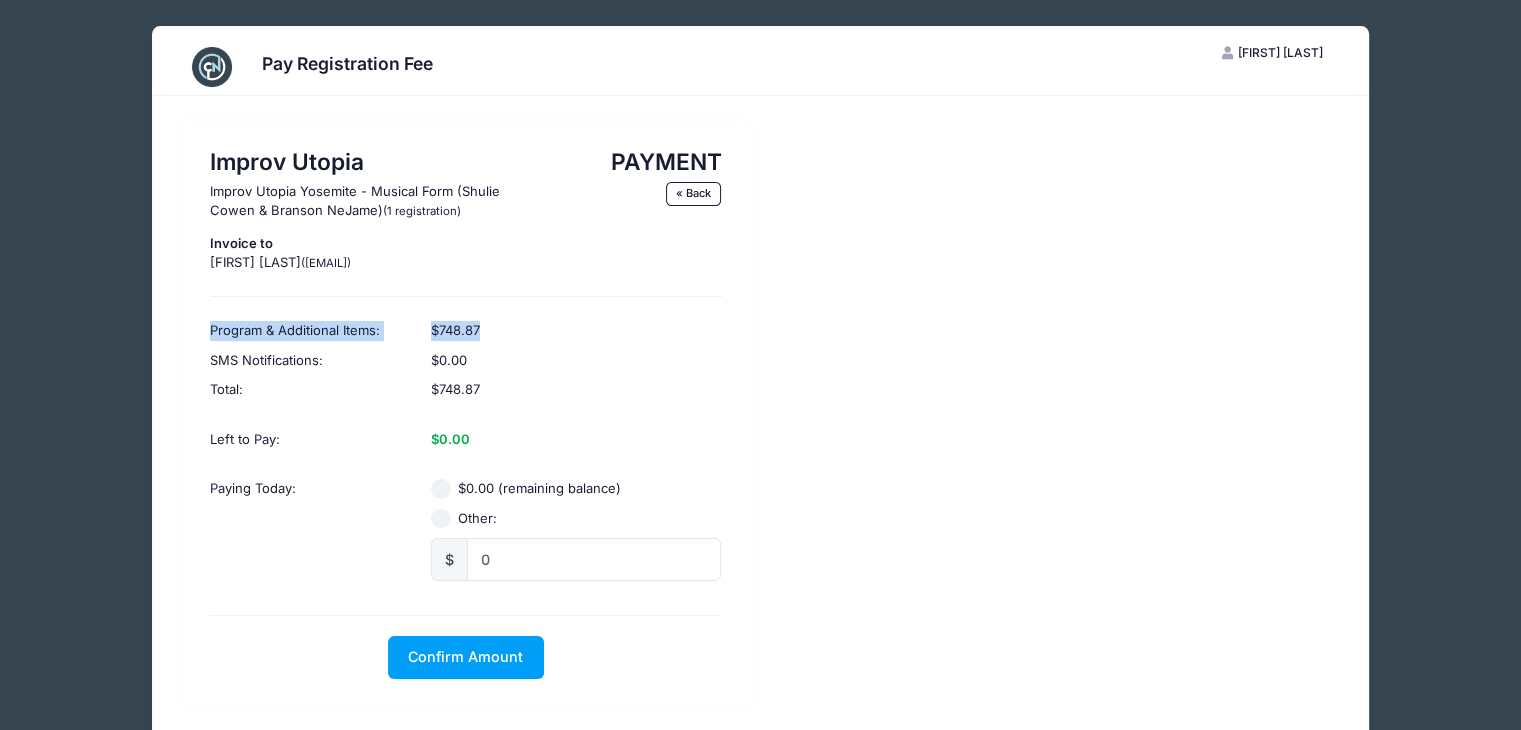 drag, startPoint x: 1513, startPoint y: 241, endPoint x: 1528, endPoint y: 321, distance: 81.394104 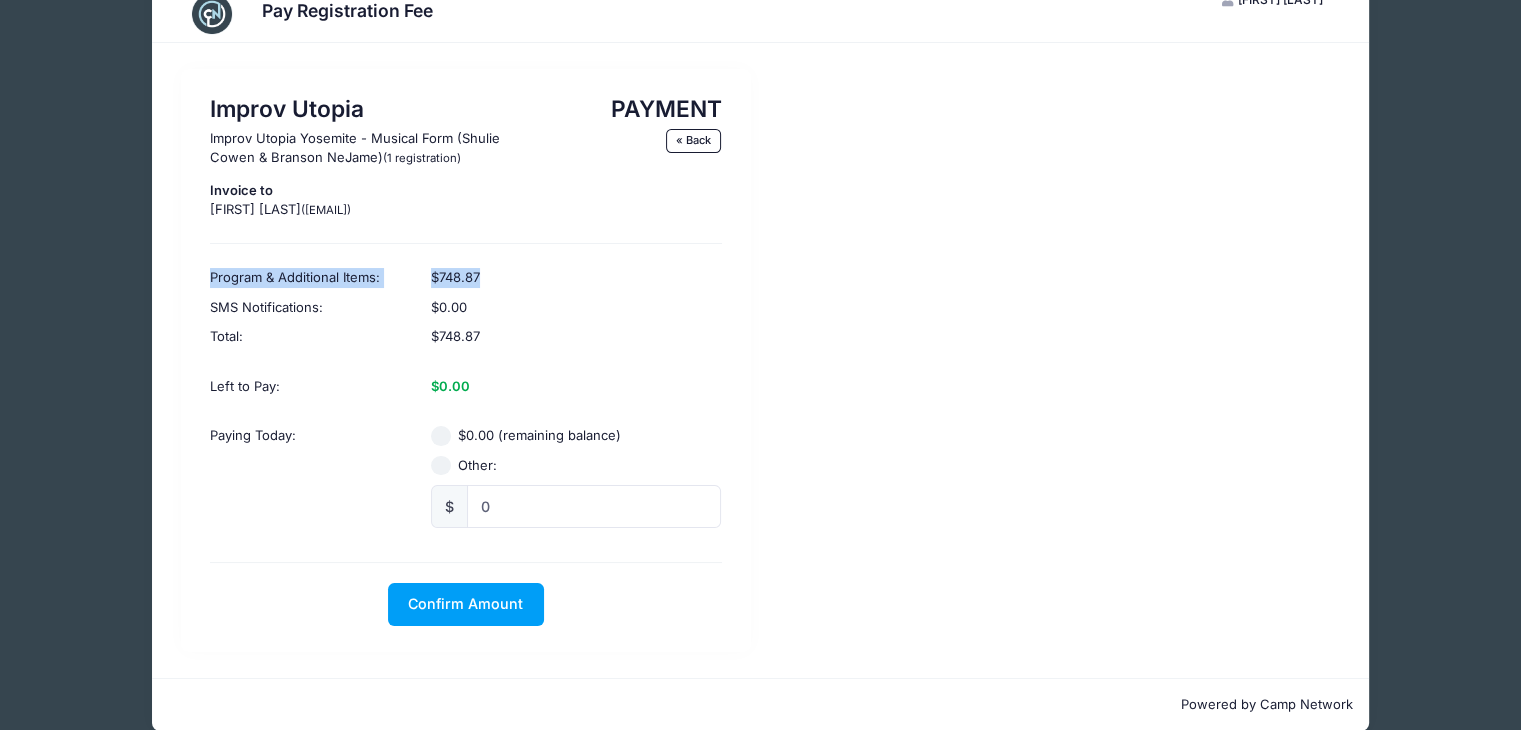 scroll, scrollTop: 79, scrollLeft: 0, axis: vertical 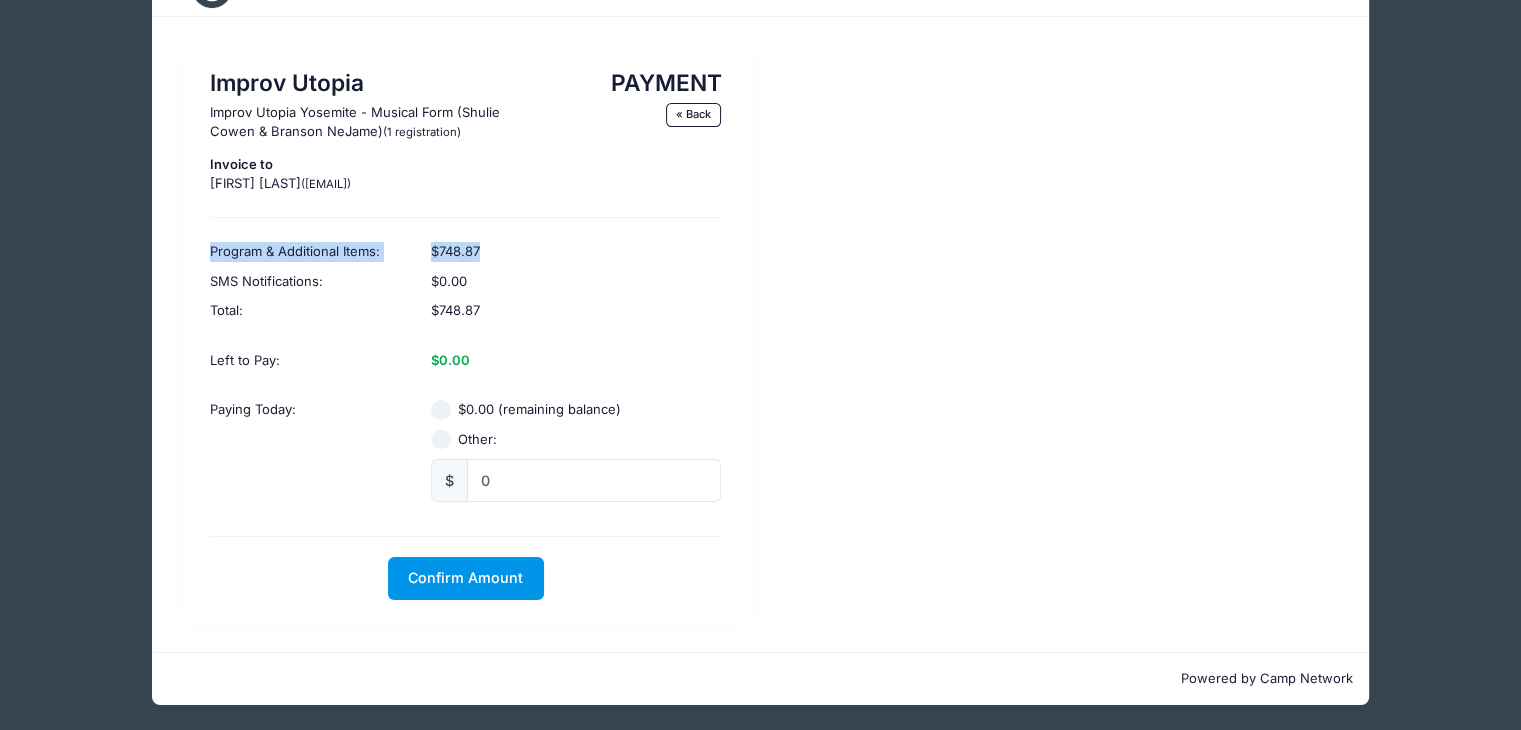 click on "Confirm Amount" at bounding box center (465, 577) 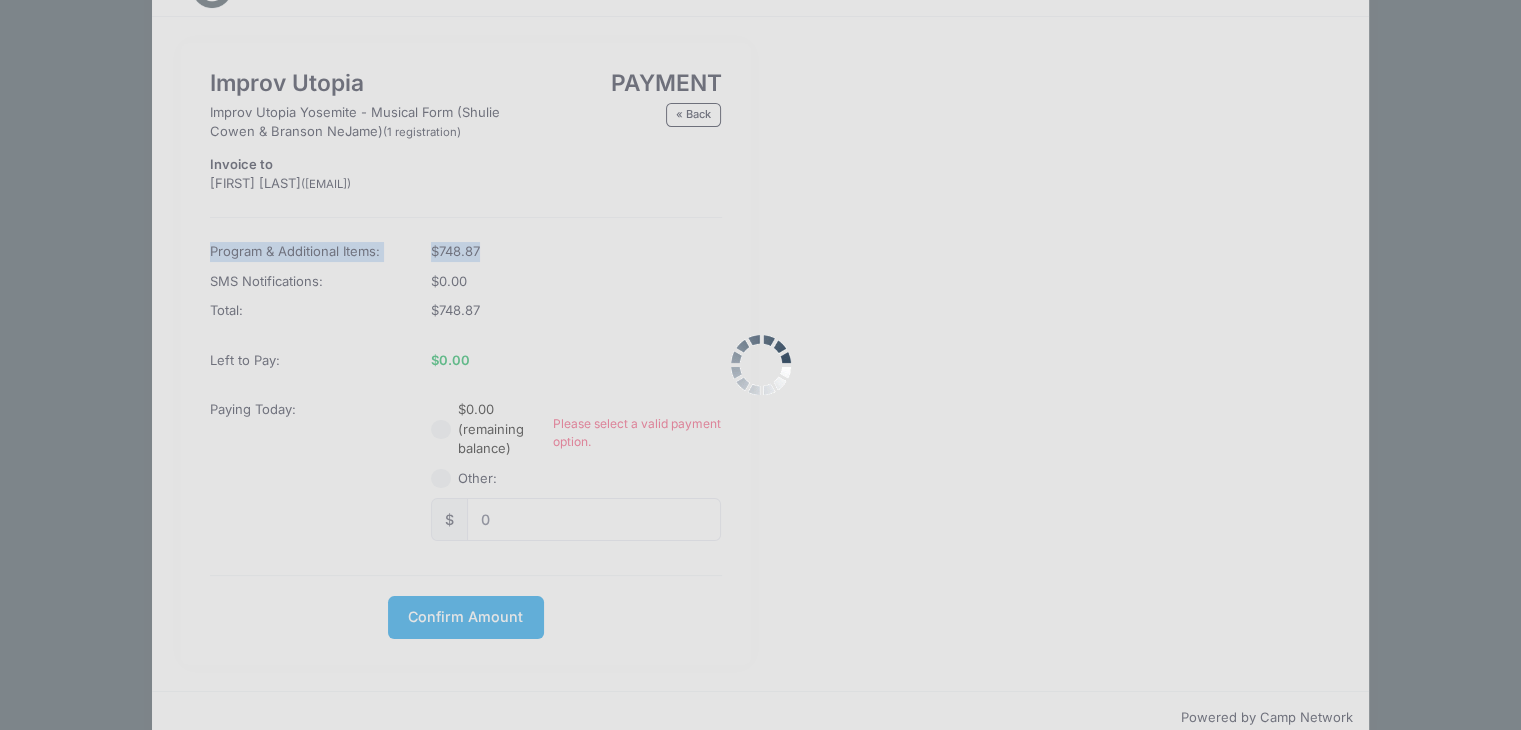 scroll, scrollTop: 118, scrollLeft: 0, axis: vertical 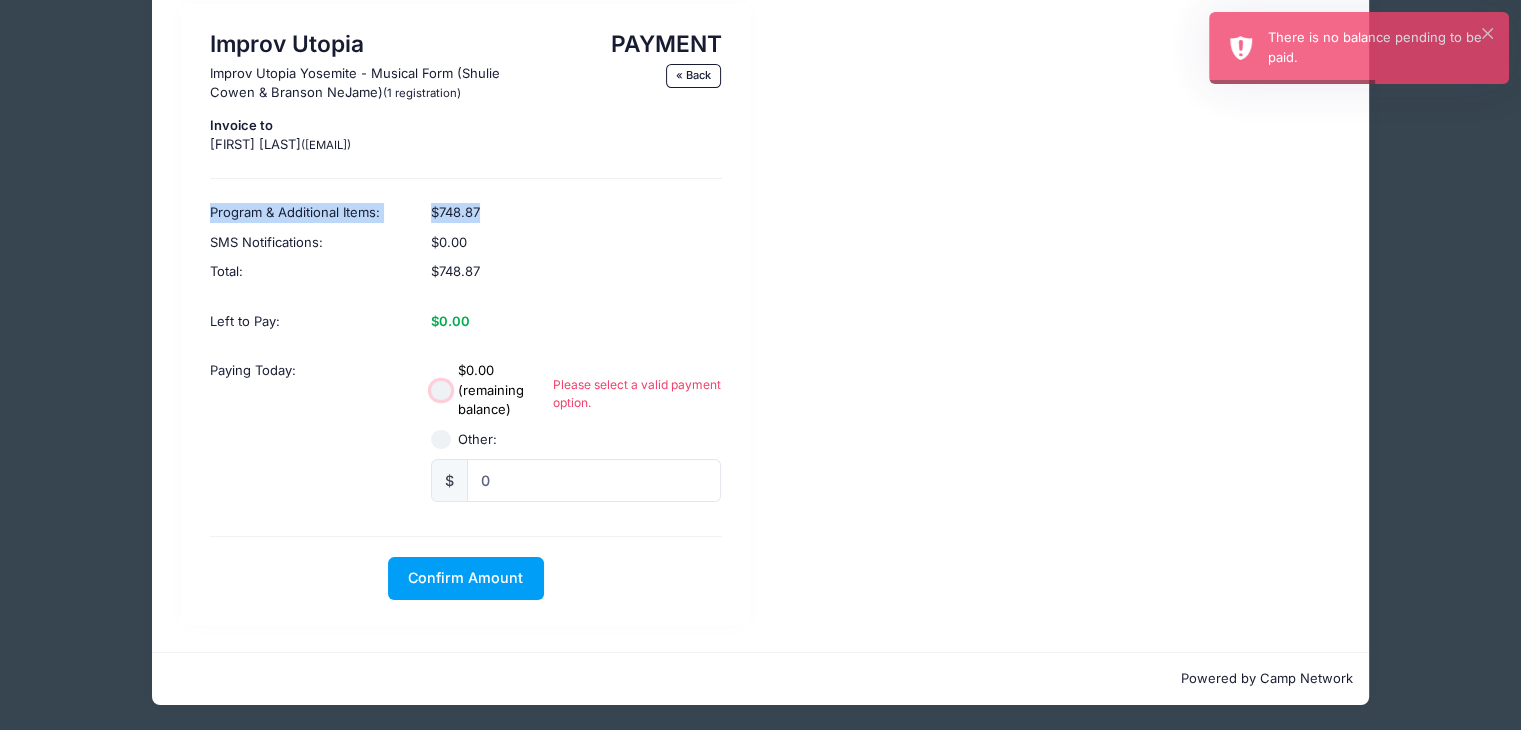 click on "$0.00 (remaining balance)" at bounding box center [441, 391] 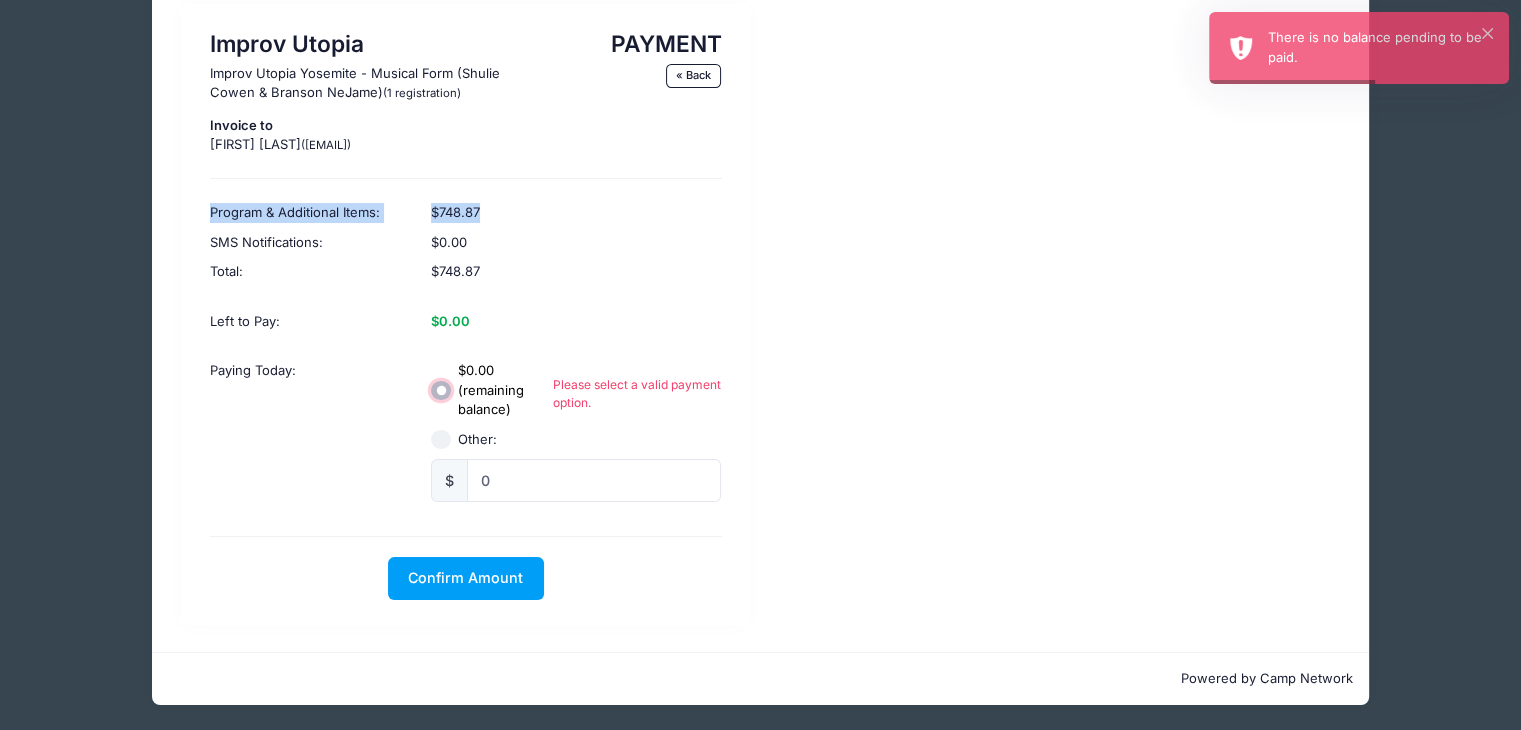 scroll, scrollTop: 79, scrollLeft: 0, axis: vertical 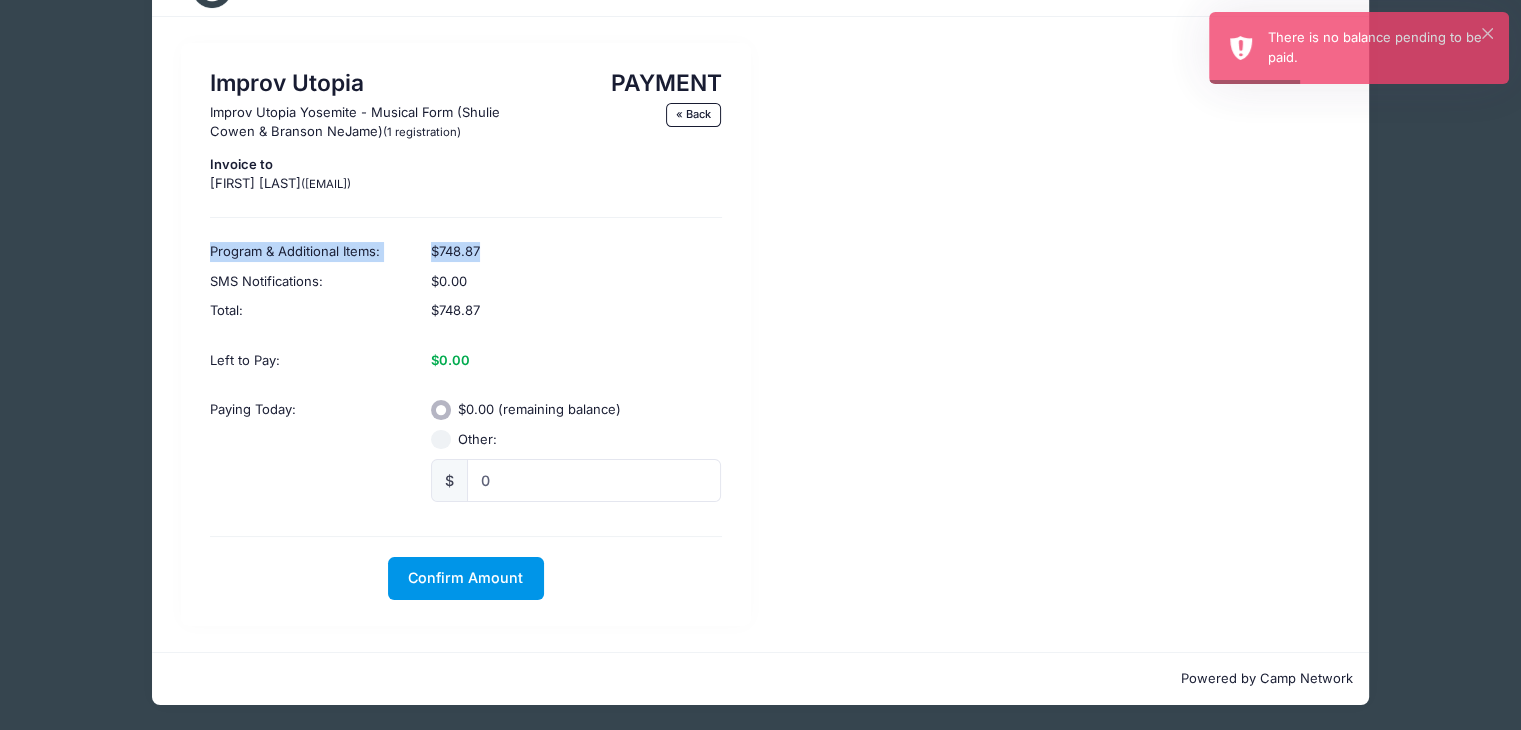 click on "Confirm Amount" at bounding box center (466, 578) 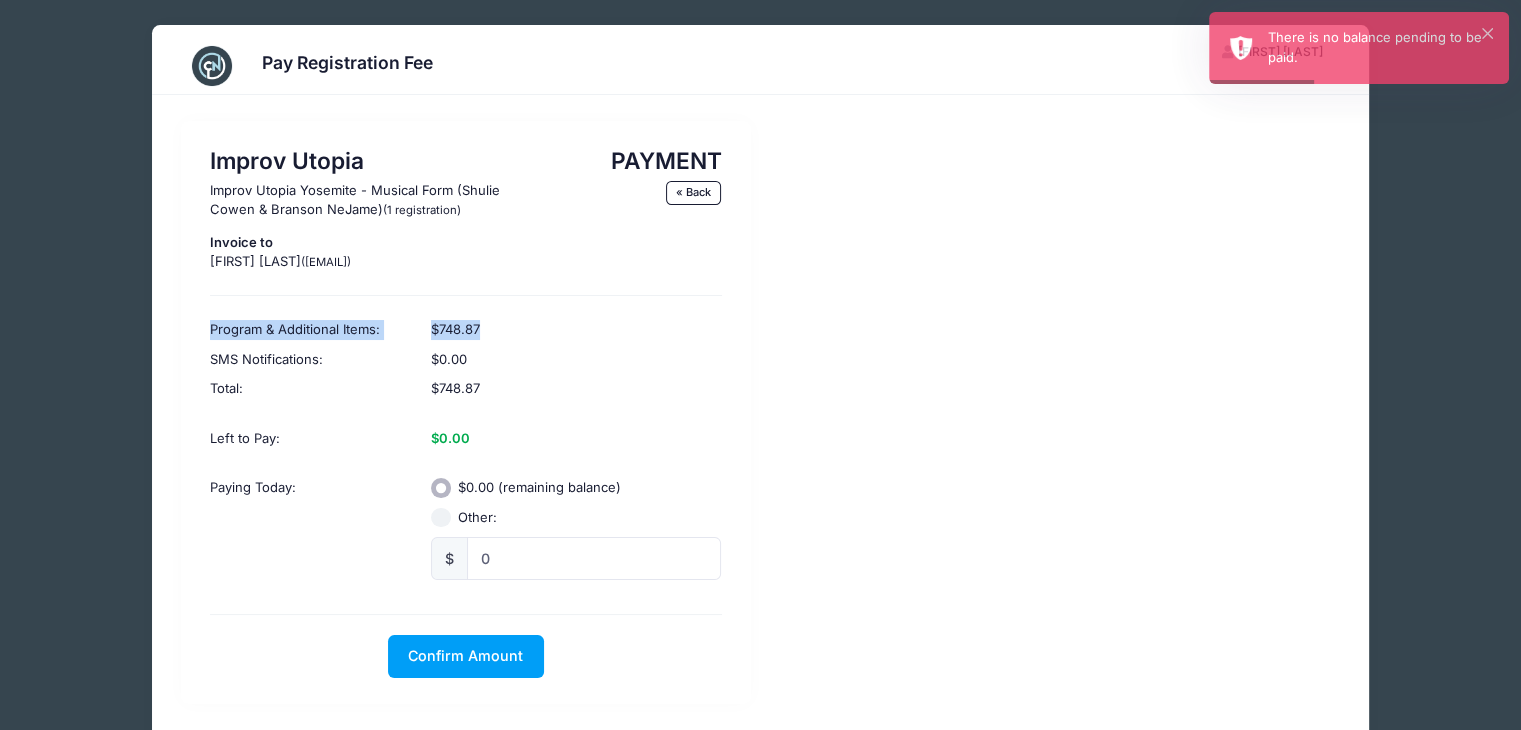 scroll, scrollTop: 0, scrollLeft: 0, axis: both 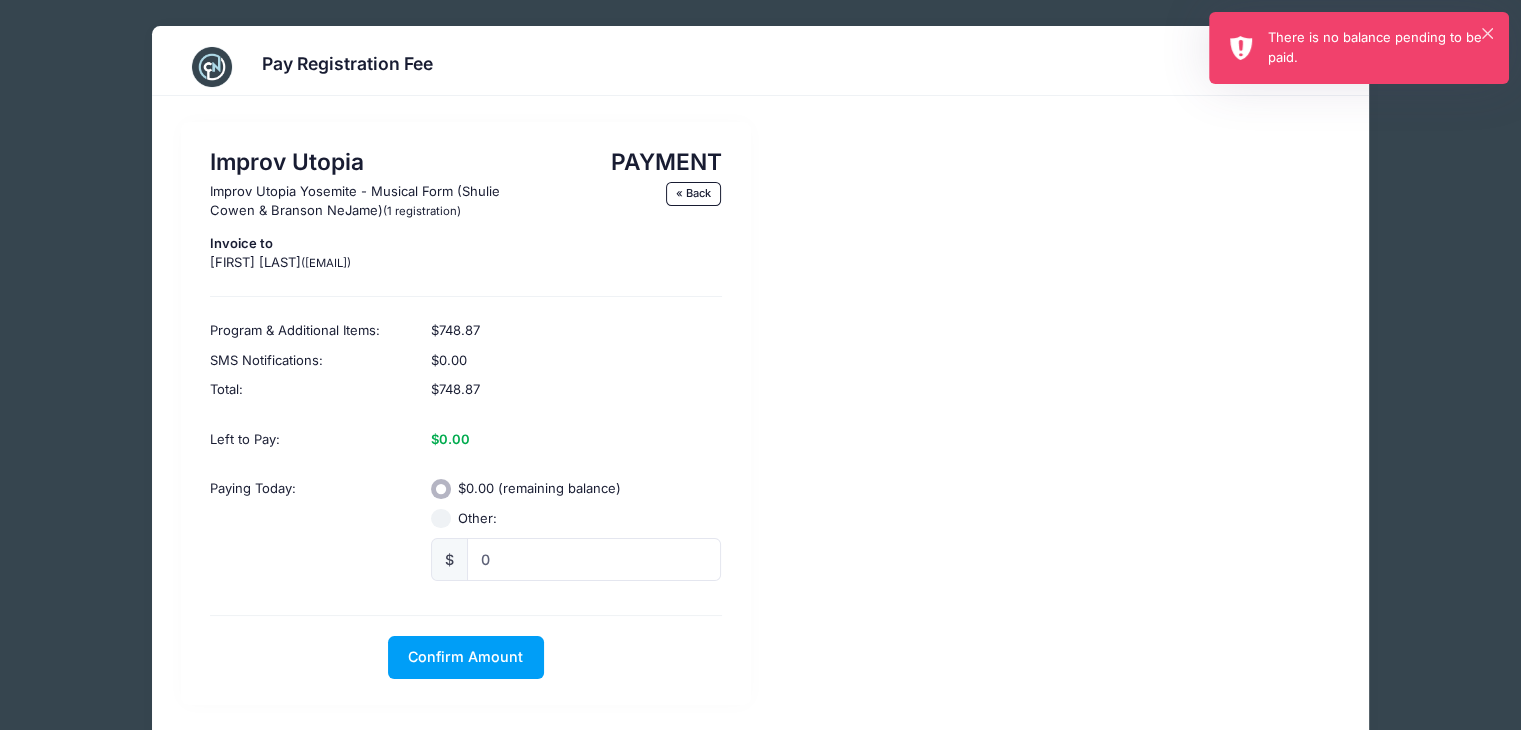 click on "× There is no balance pending to be paid." at bounding box center [1359, 48] 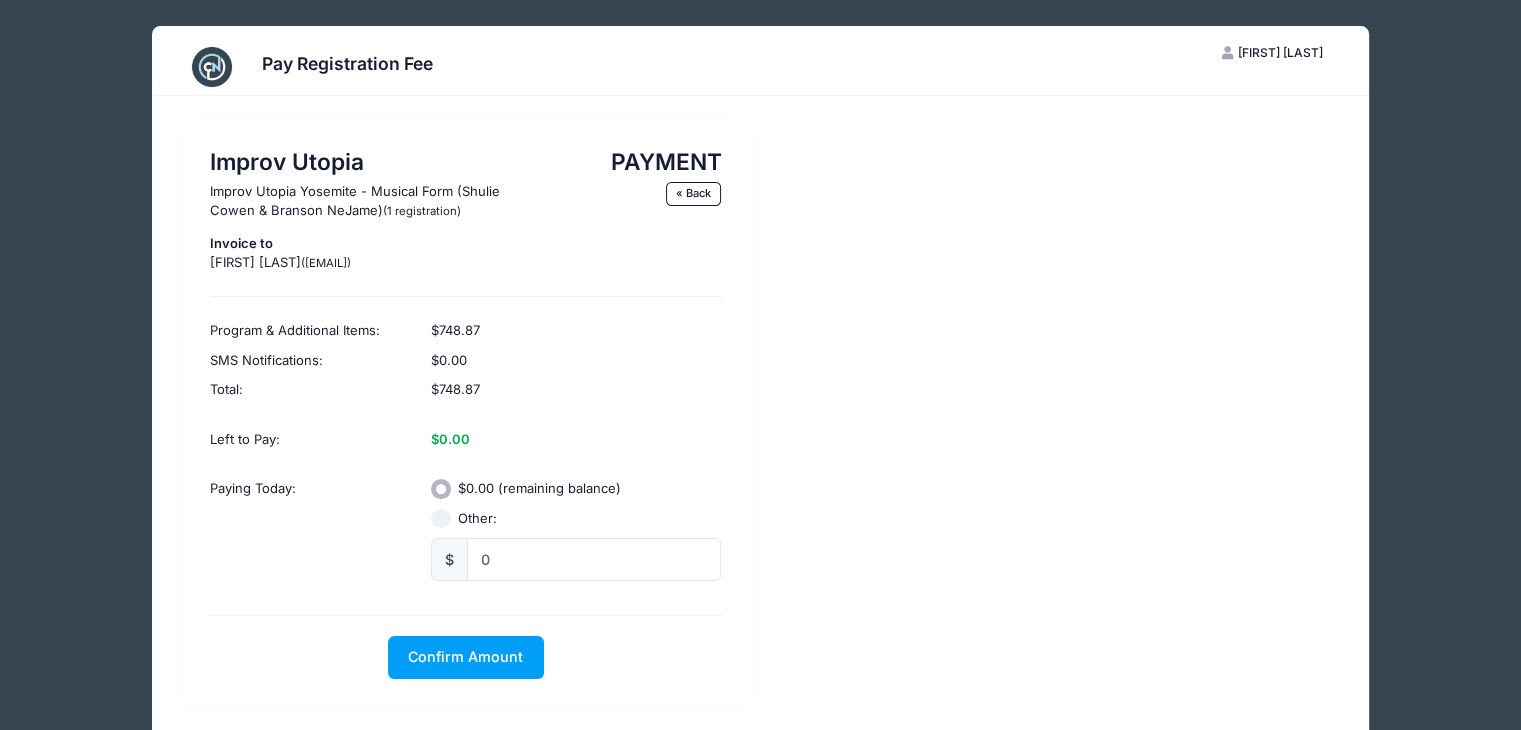 click at bounding box center [212, 67] 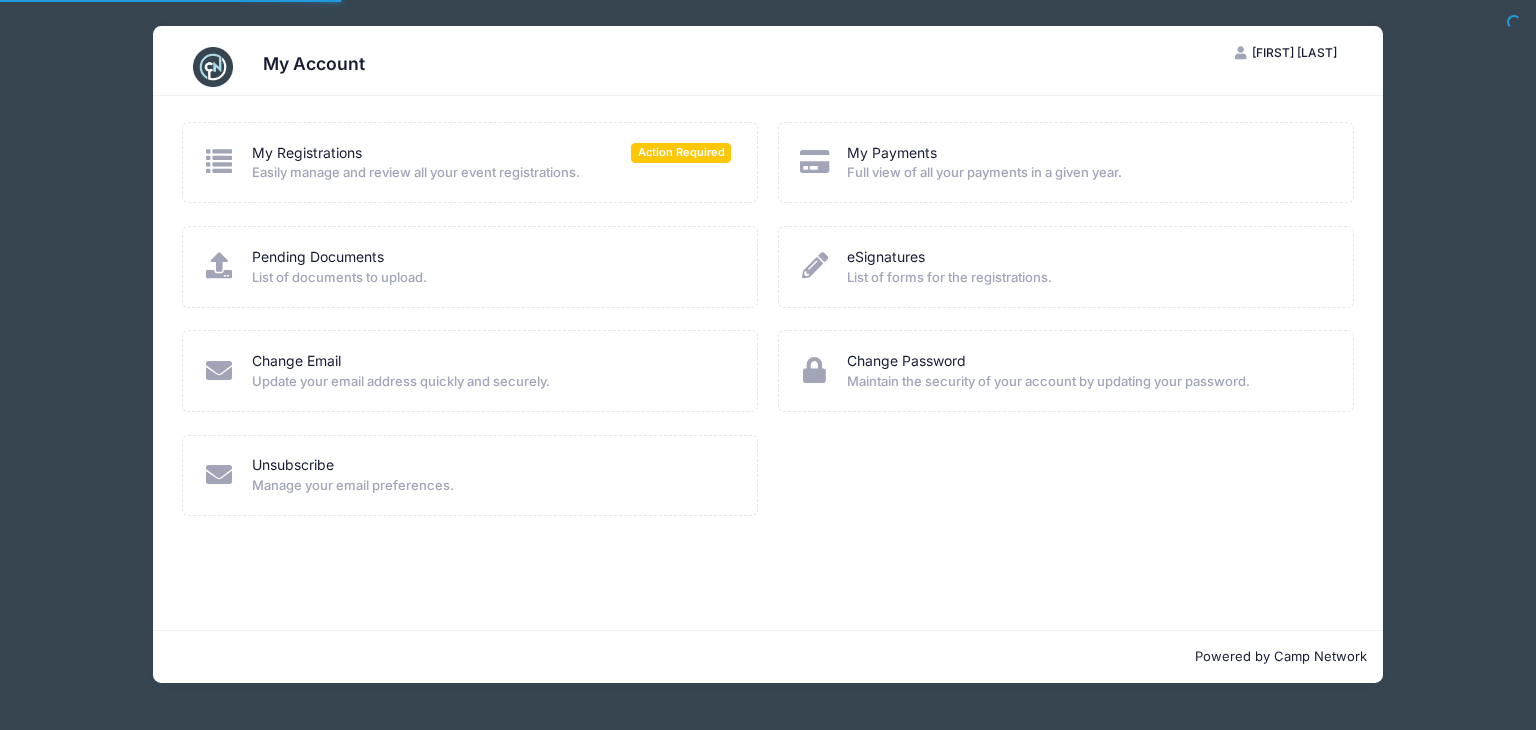 scroll, scrollTop: 0, scrollLeft: 0, axis: both 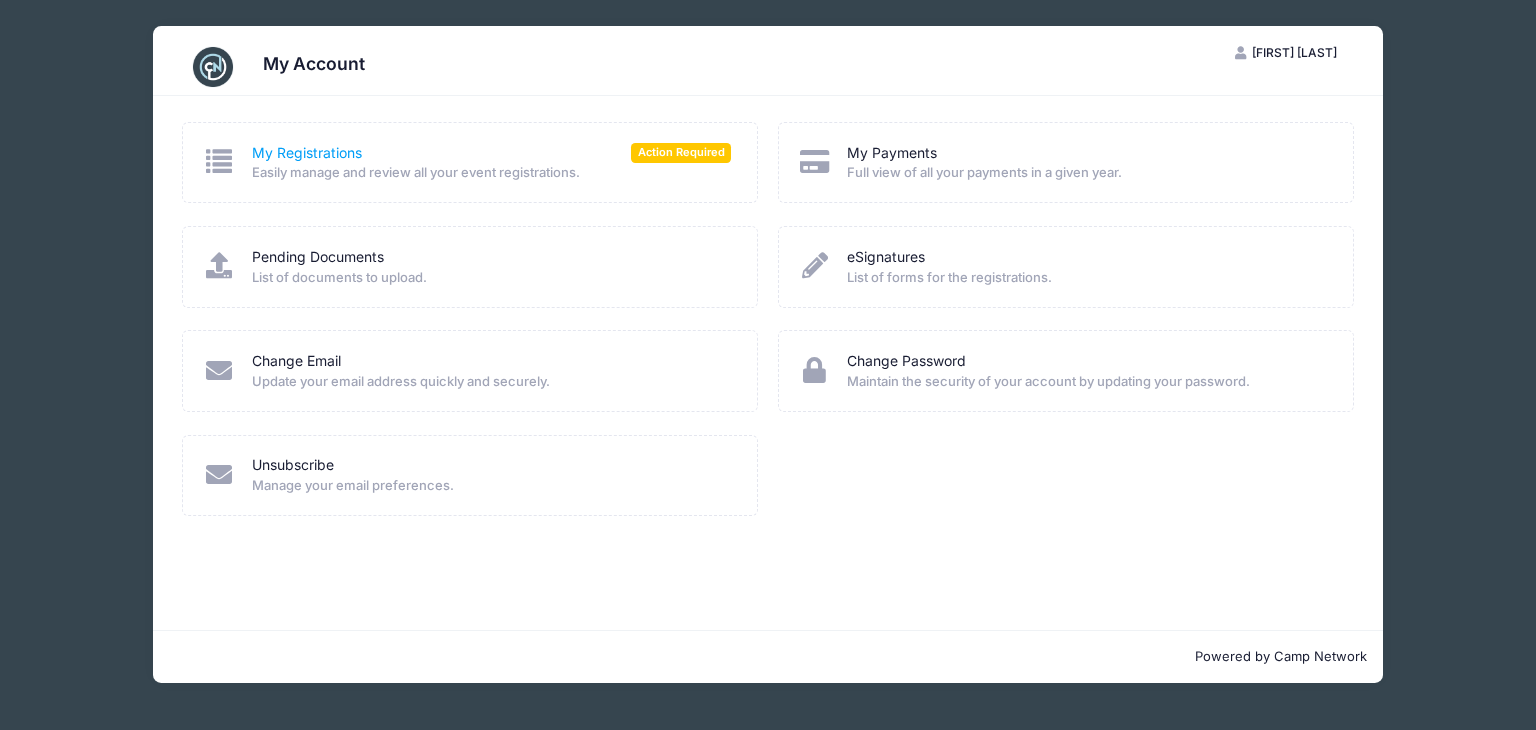 click on "My Registrations" at bounding box center [307, 153] 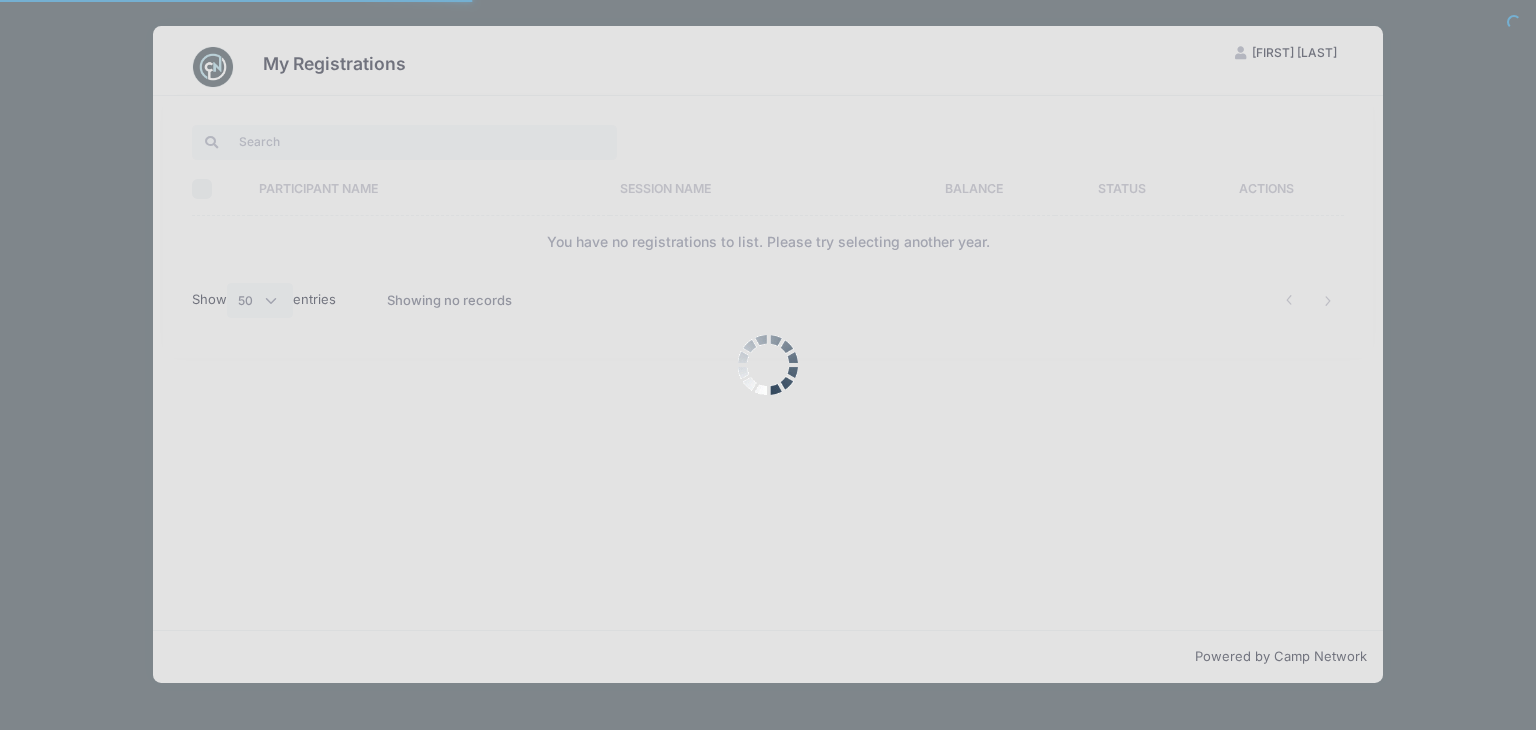 select on "50" 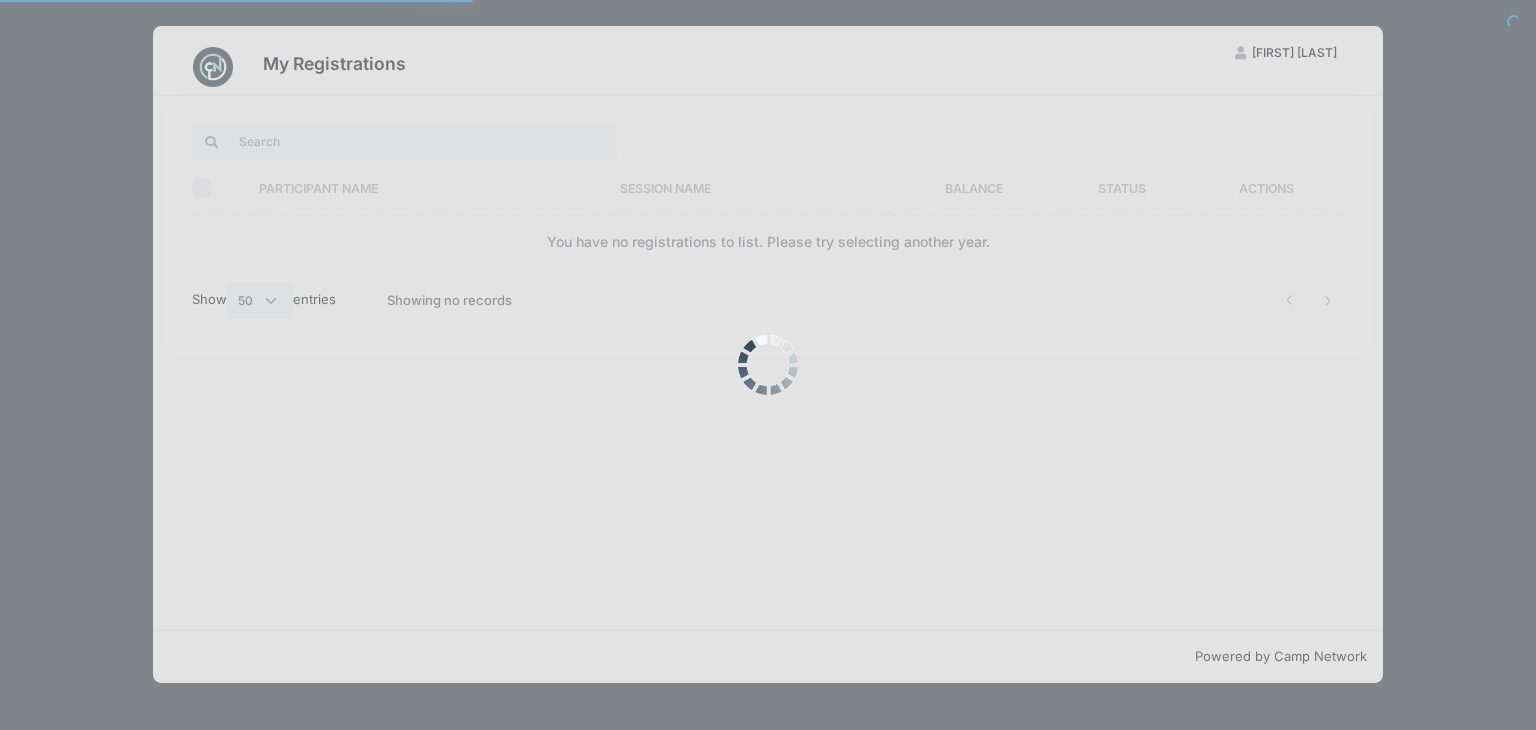 scroll, scrollTop: 0, scrollLeft: 0, axis: both 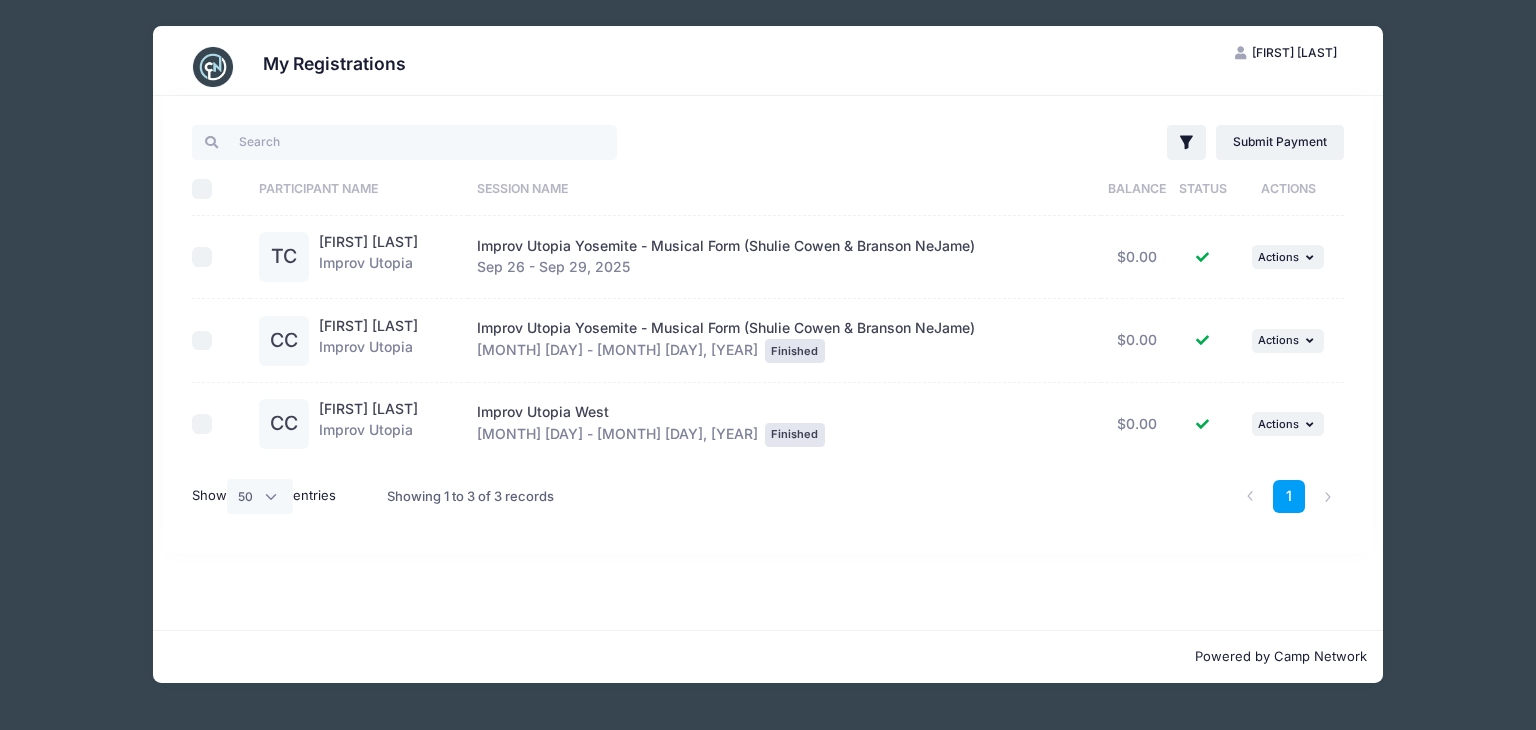 click on "CC [NAME] [LAST]      My Account
Logout
Filter
Filter Options
Show:" at bounding box center (768, 354) 